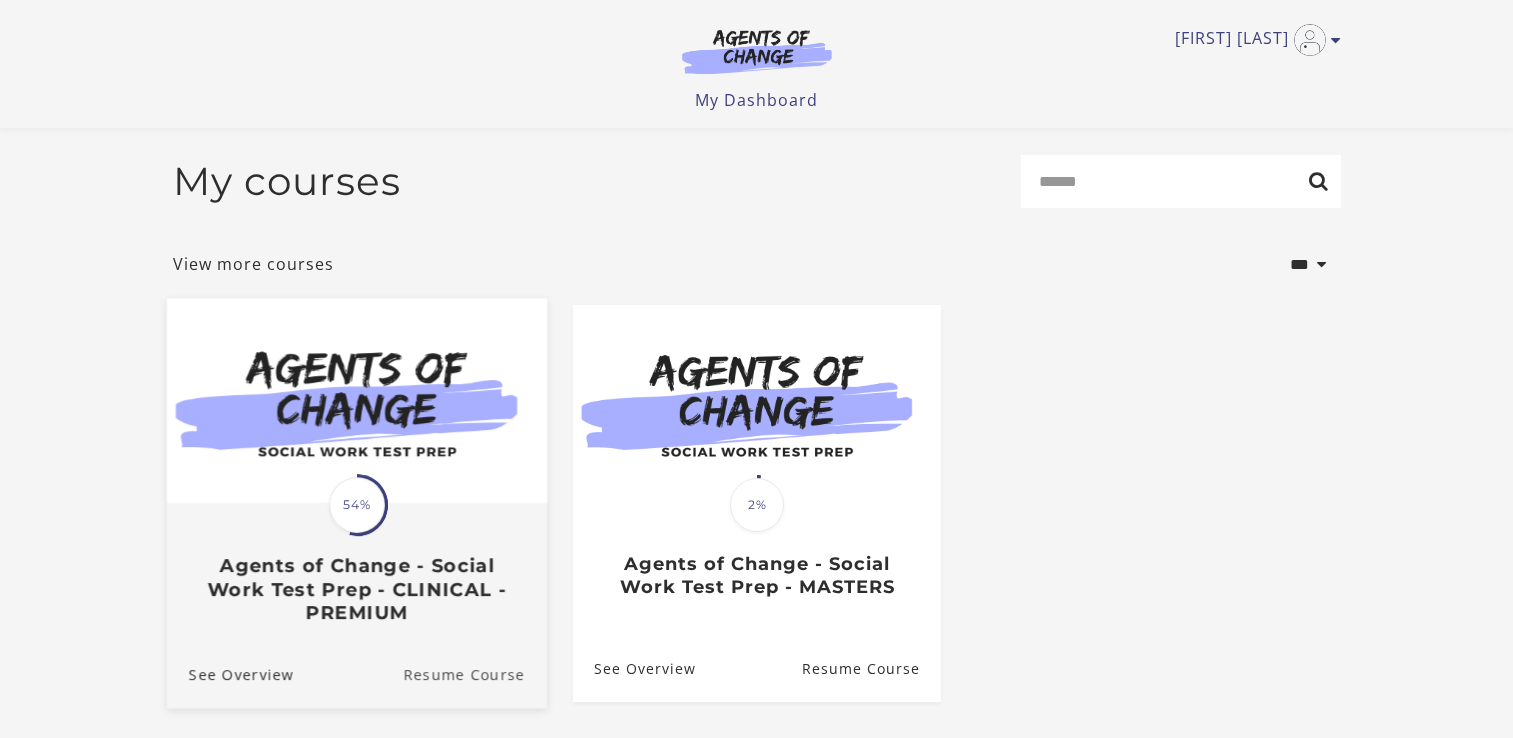 scroll, scrollTop: 176, scrollLeft: 0, axis: vertical 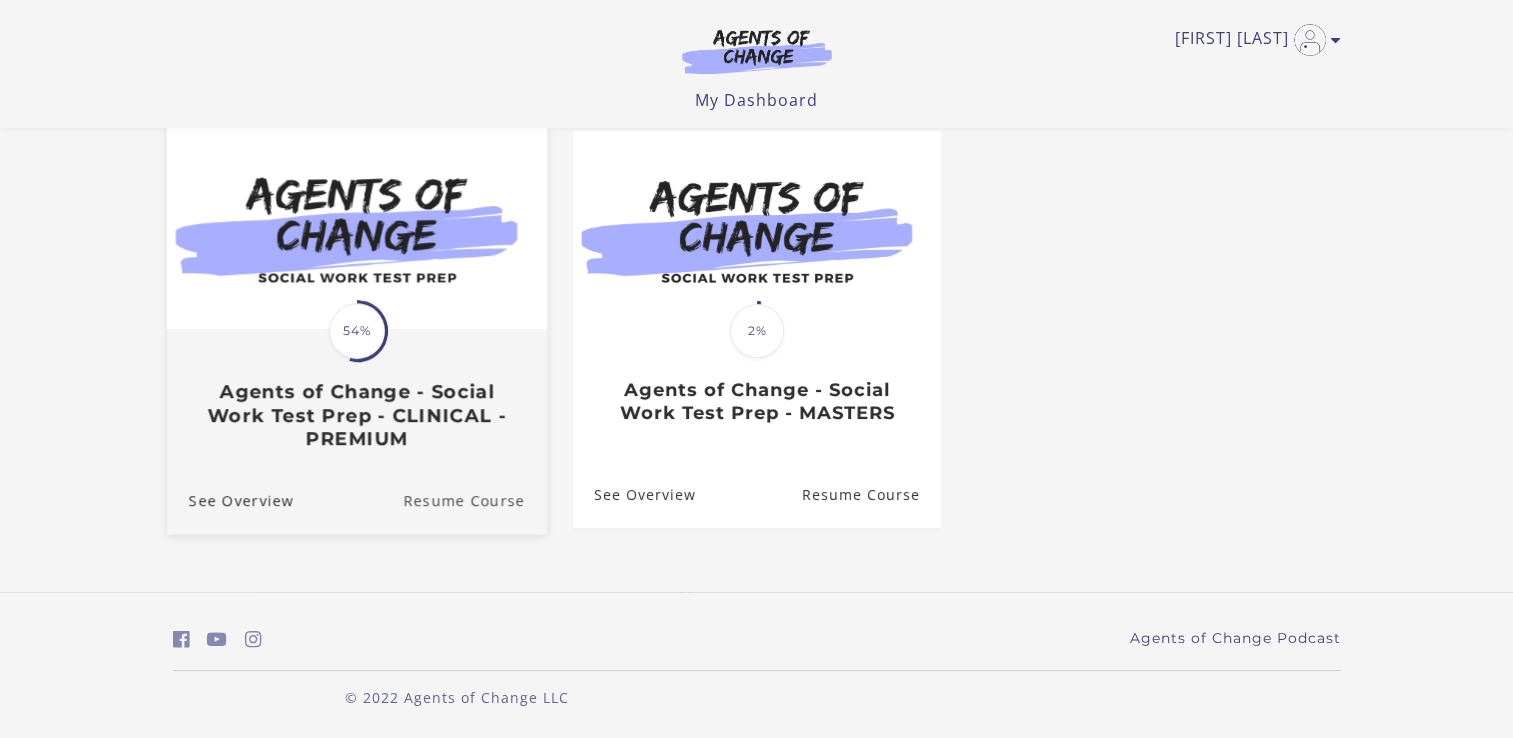 click on "Resume Course" at bounding box center (475, 500) 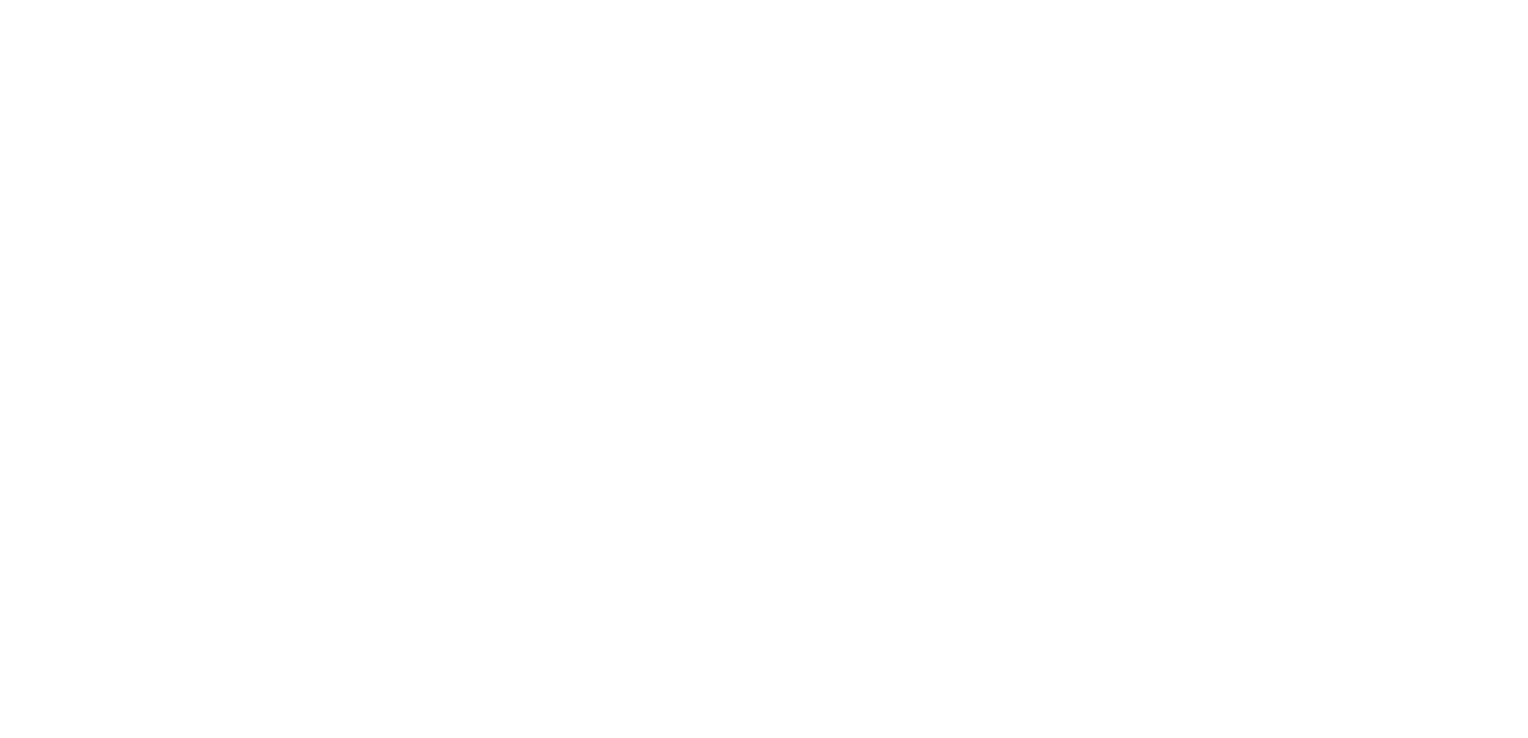 scroll, scrollTop: 0, scrollLeft: 0, axis: both 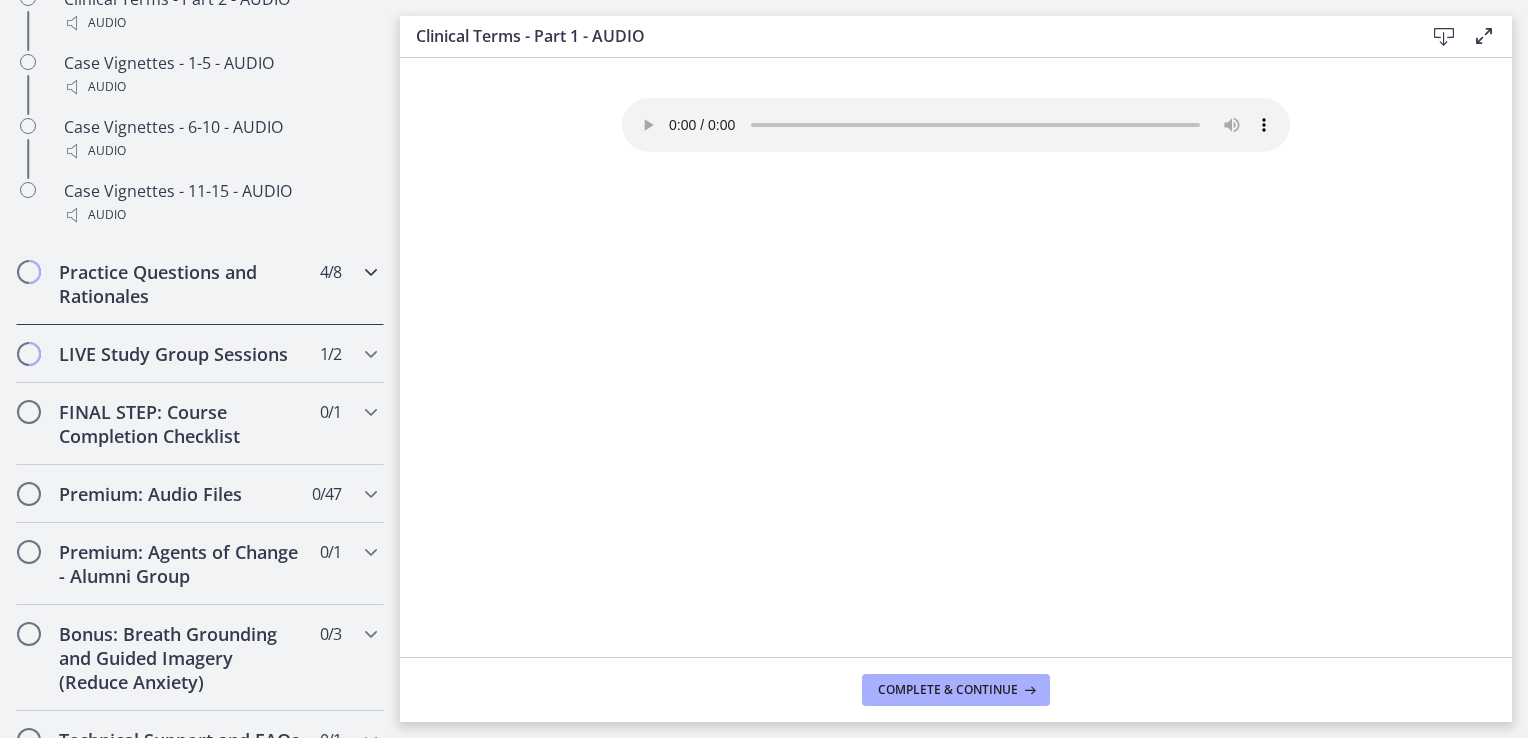 click on "Practice Questions and Rationales" at bounding box center (181, 284) 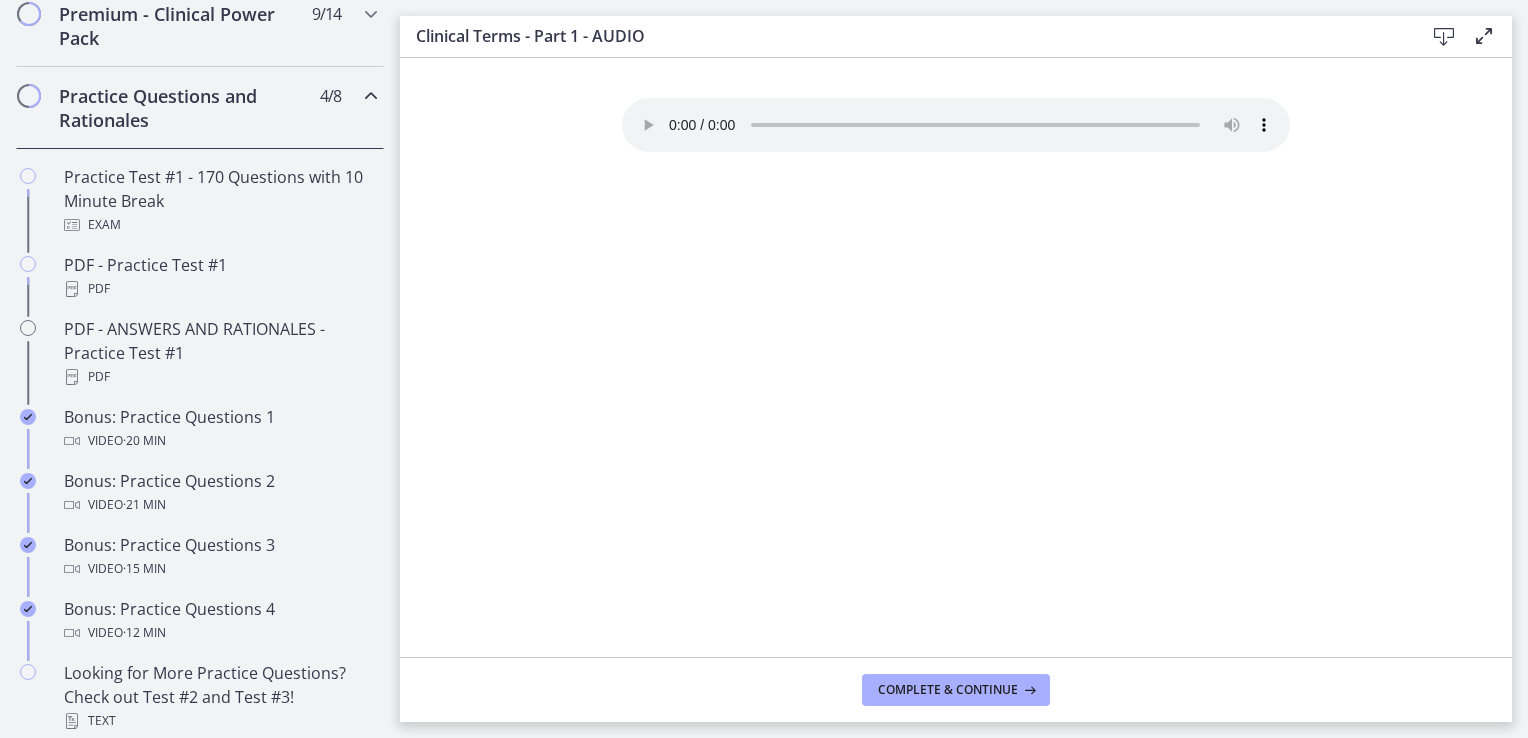 scroll, scrollTop: 983, scrollLeft: 0, axis: vertical 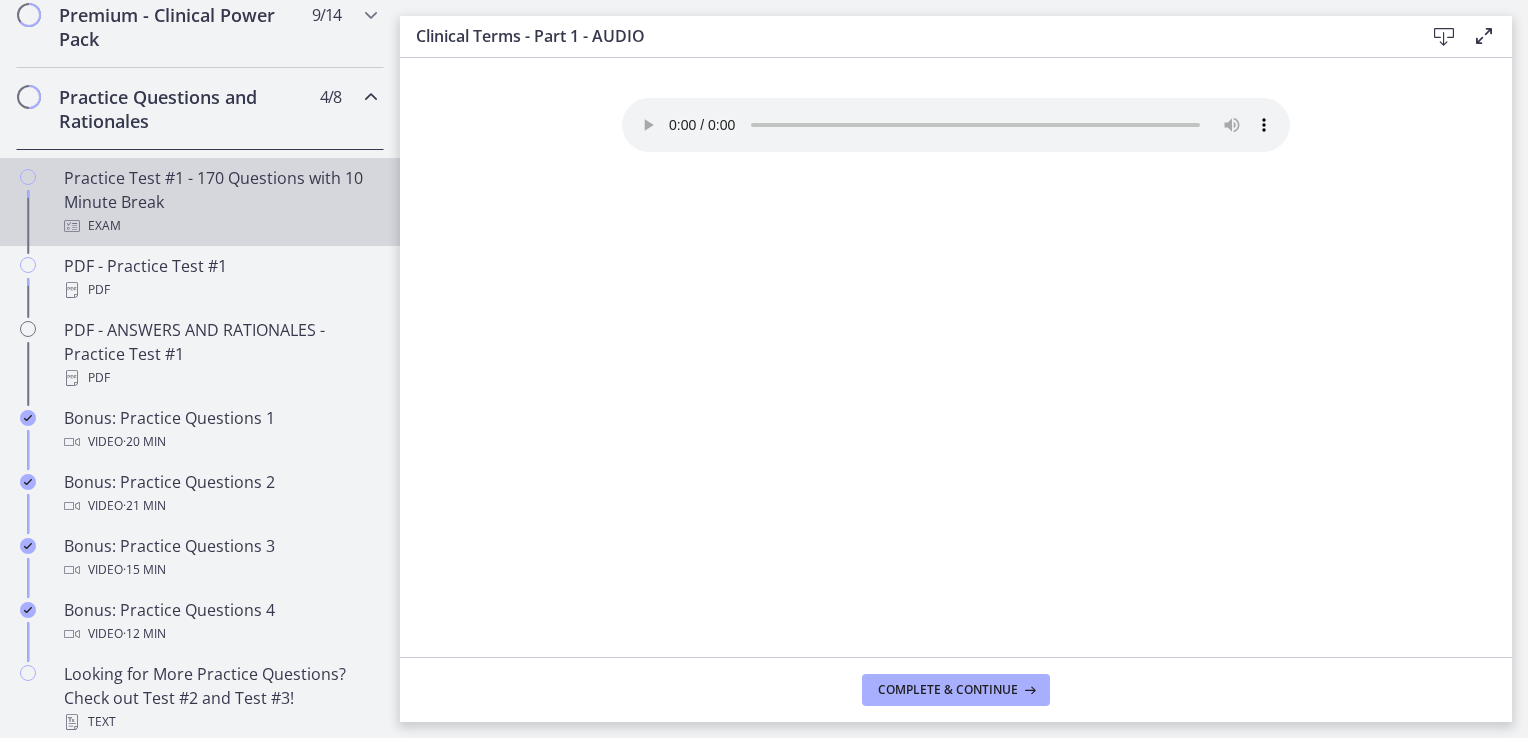 click on "Practice Test #1 - 170 Questions with 10 Minute Break
Exam" at bounding box center (220, 202) 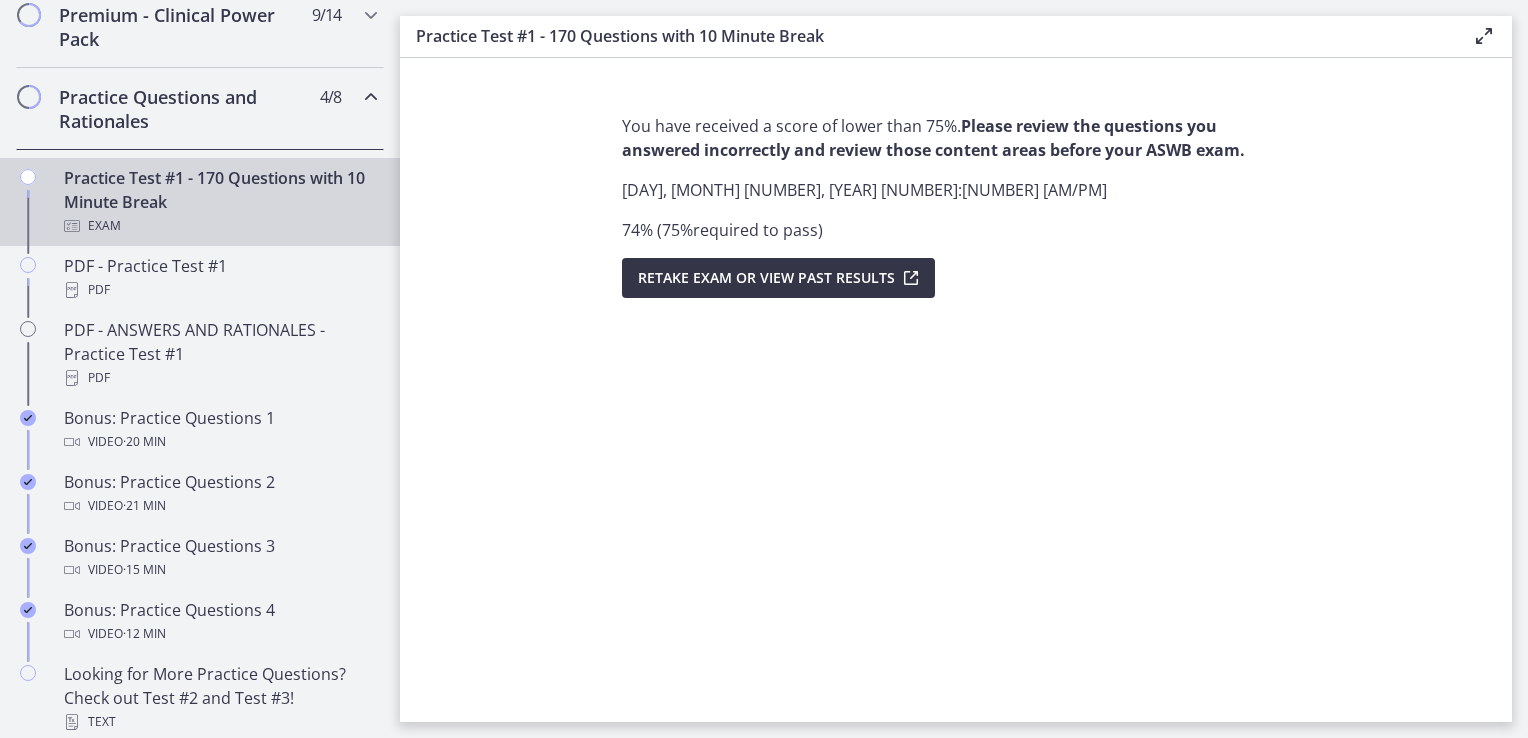 click at bounding box center (909, 278) 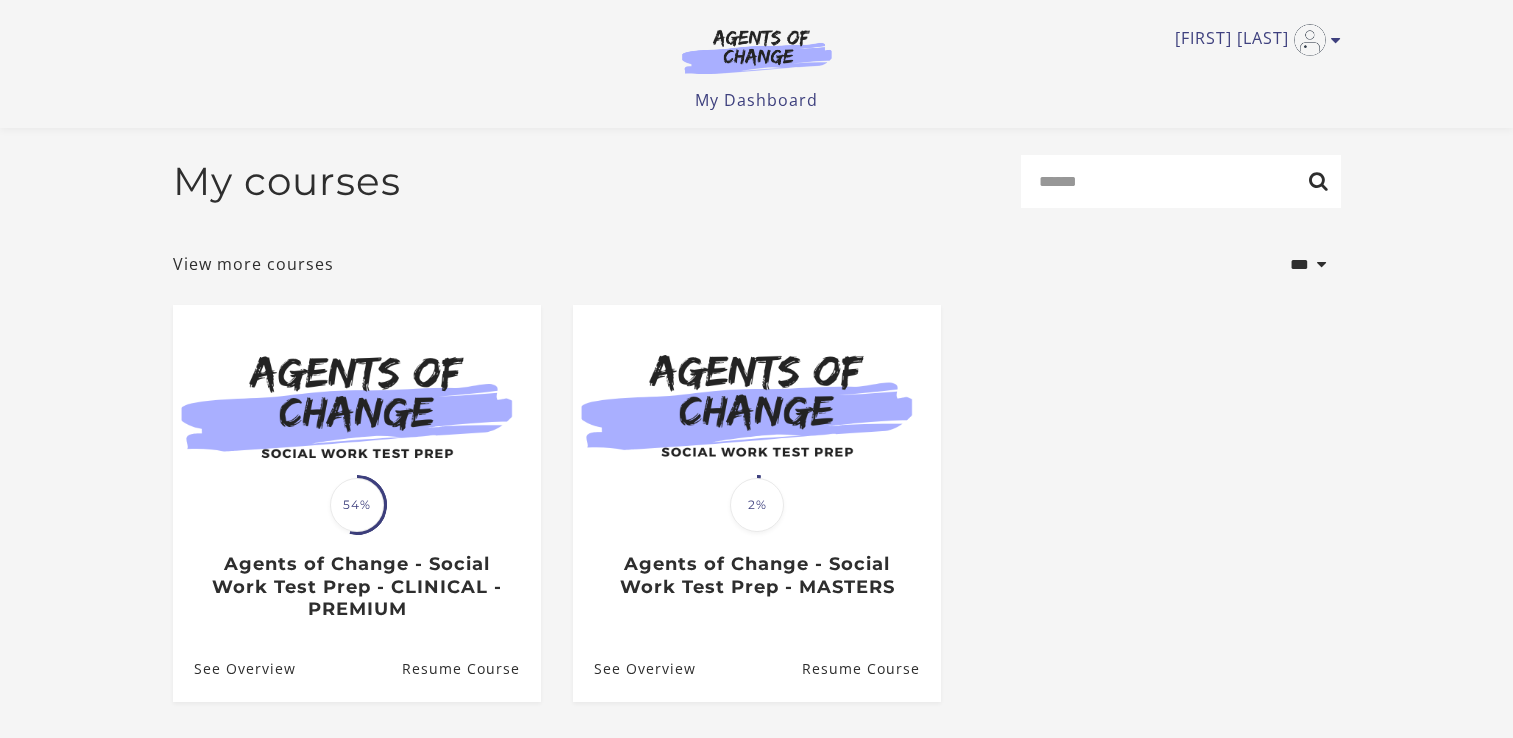 scroll, scrollTop: 176, scrollLeft: 0, axis: vertical 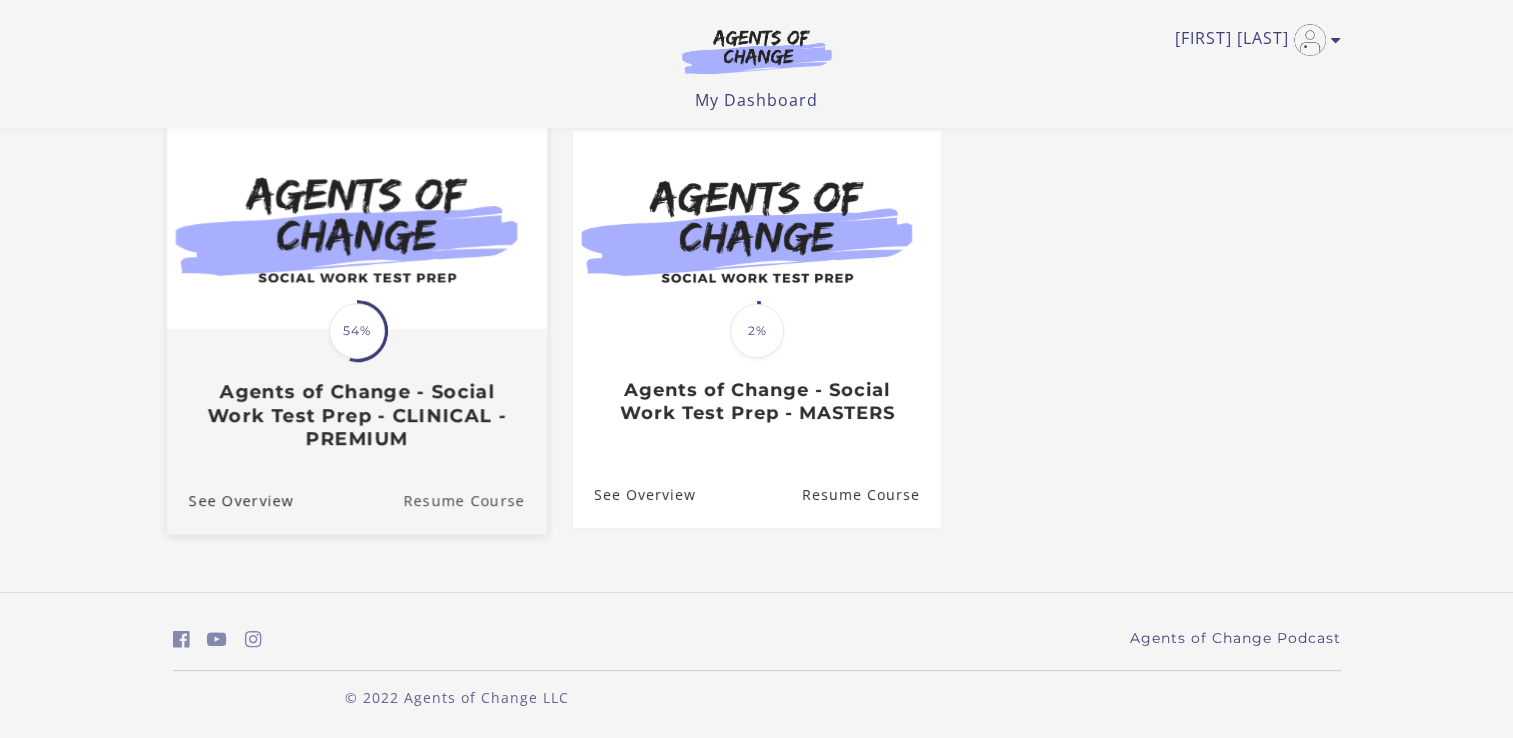 click on "Resume Course" at bounding box center (475, 500) 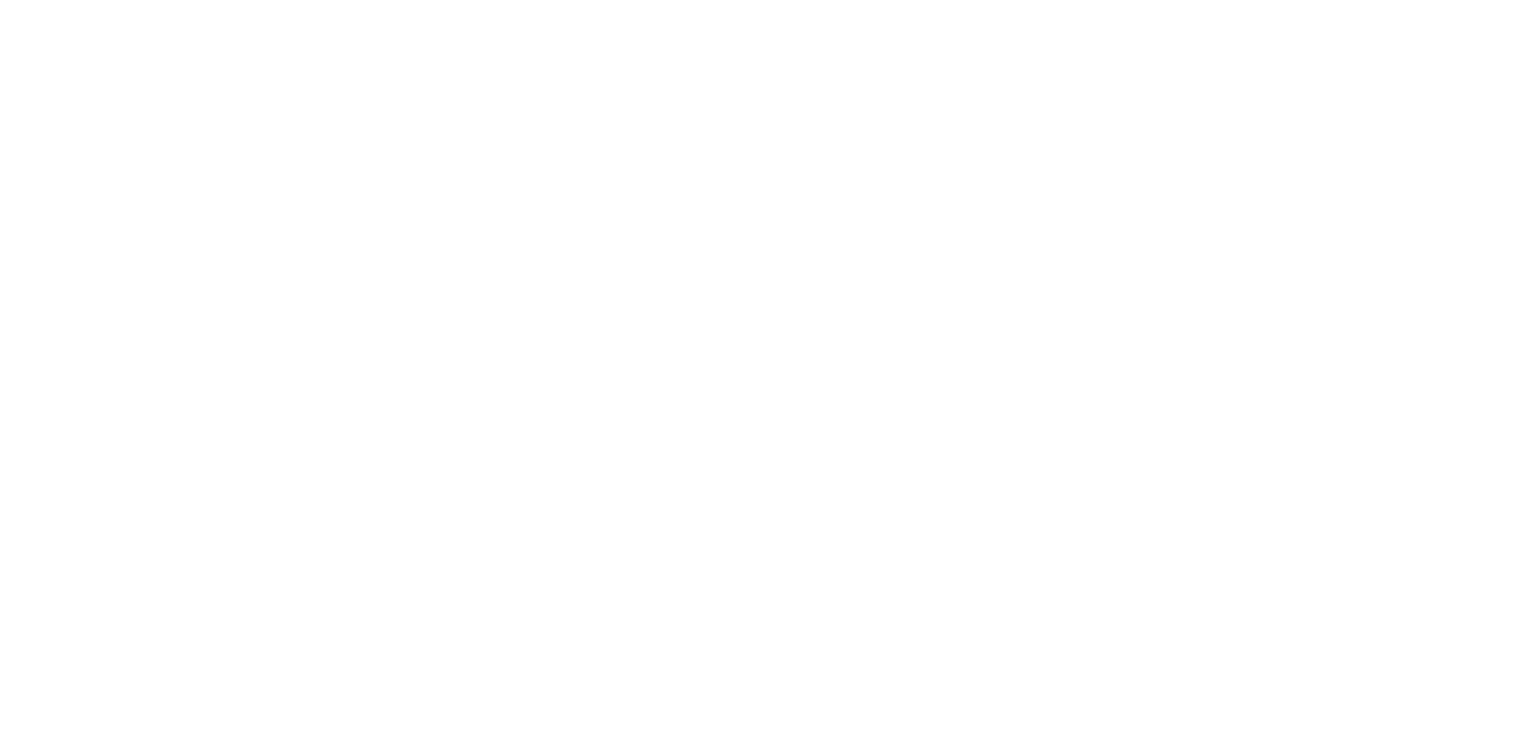 scroll, scrollTop: 0, scrollLeft: 0, axis: both 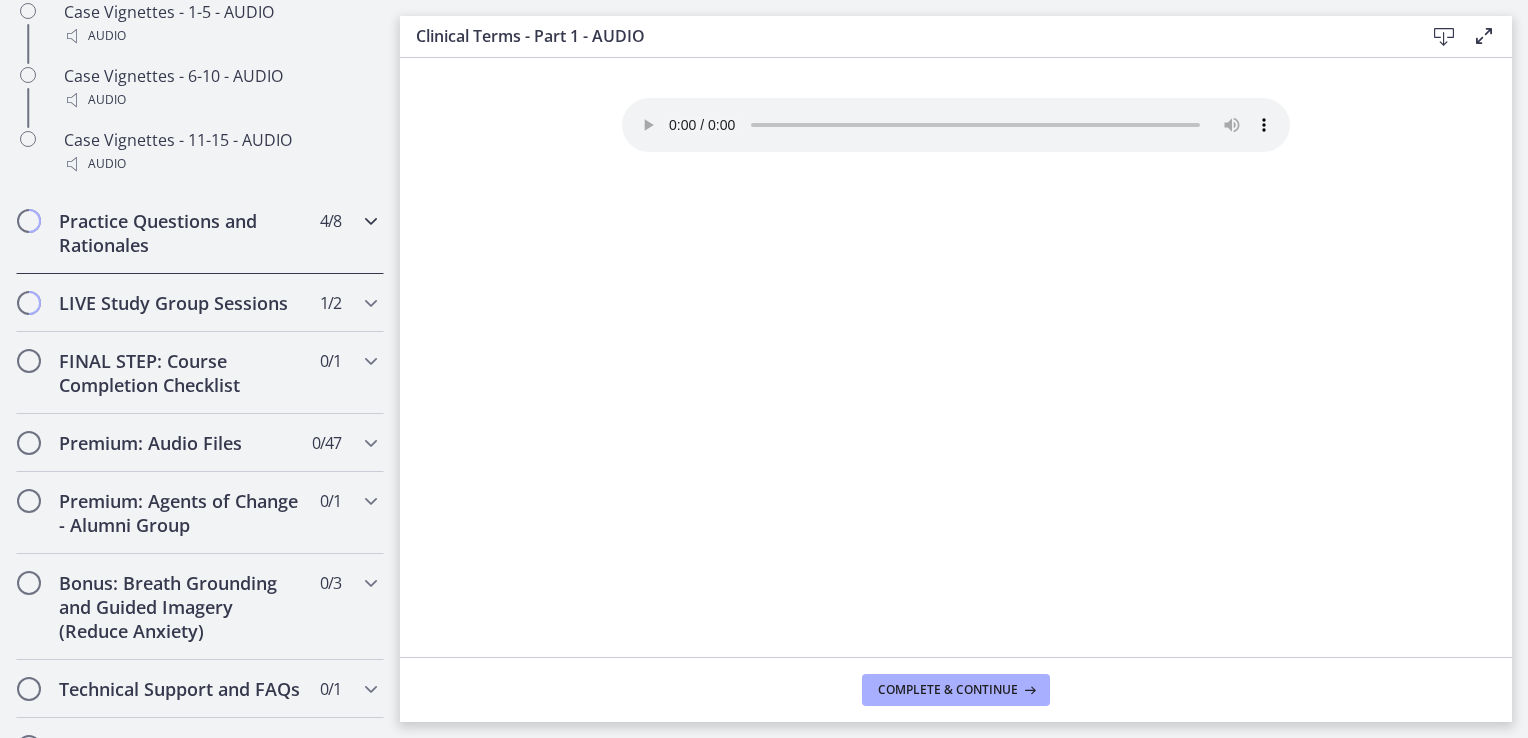 click on "Practice Questions and Rationales" at bounding box center [181, 233] 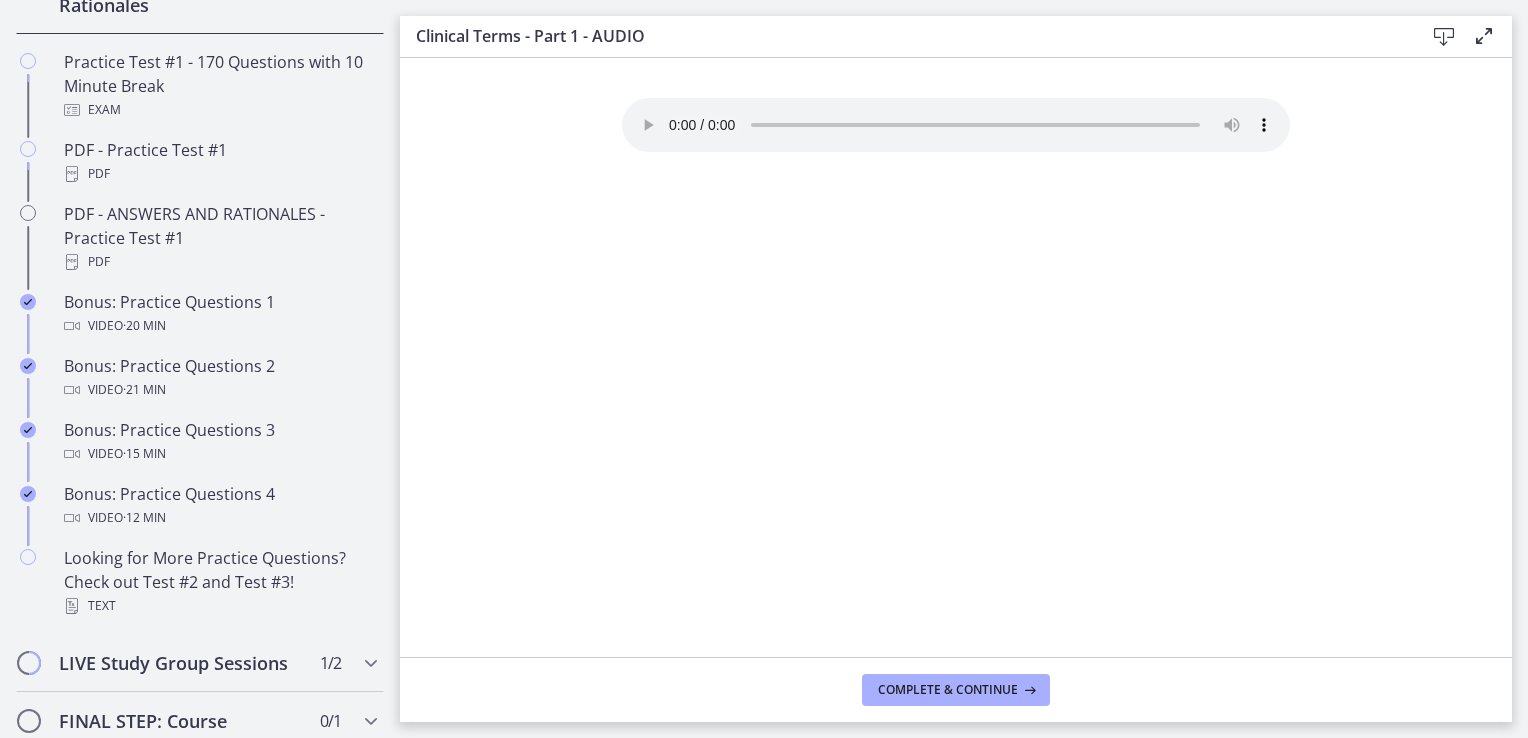 scroll, scrollTop: 1099, scrollLeft: 0, axis: vertical 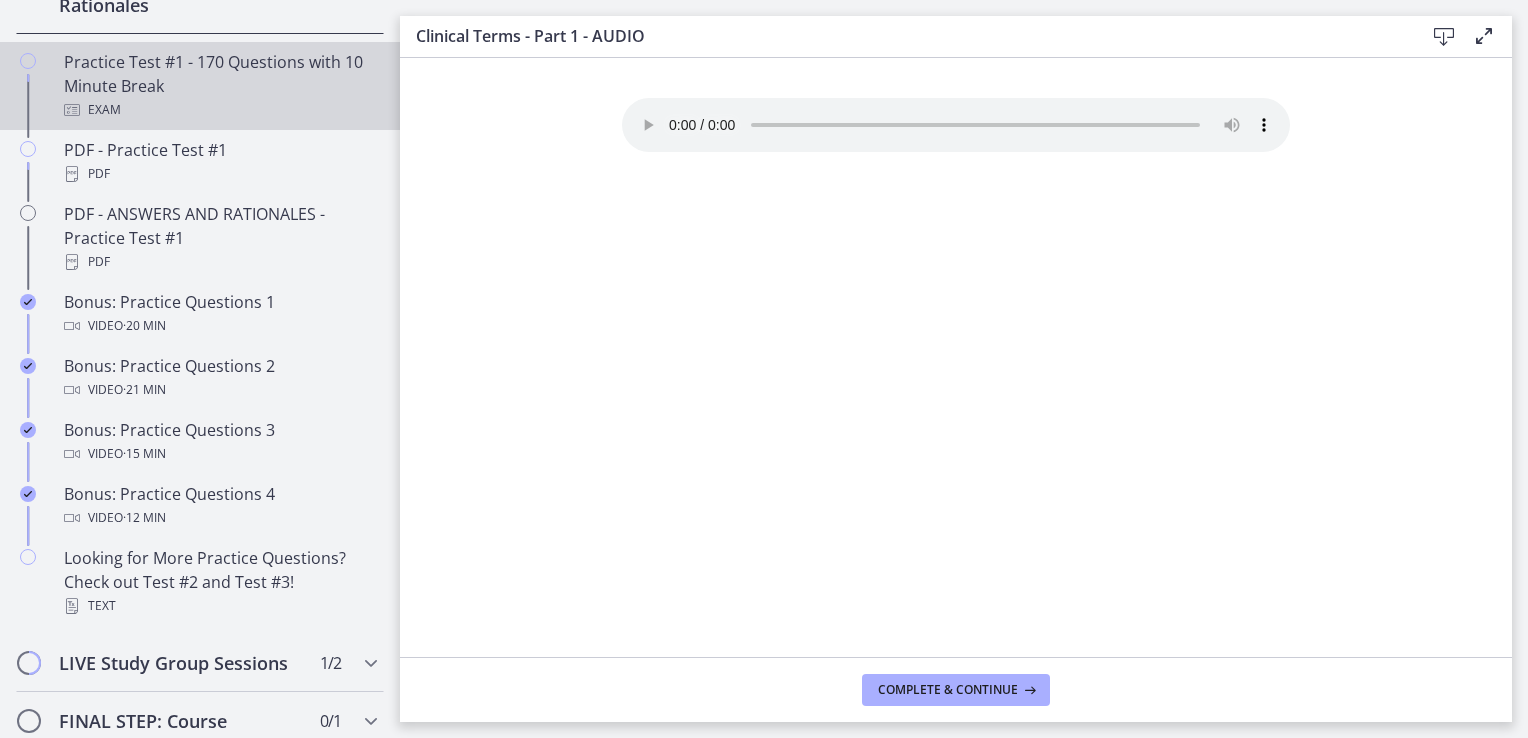 click on "Practice Test #1 - 170 Questions with 10 Minute Break
Exam" at bounding box center (220, 86) 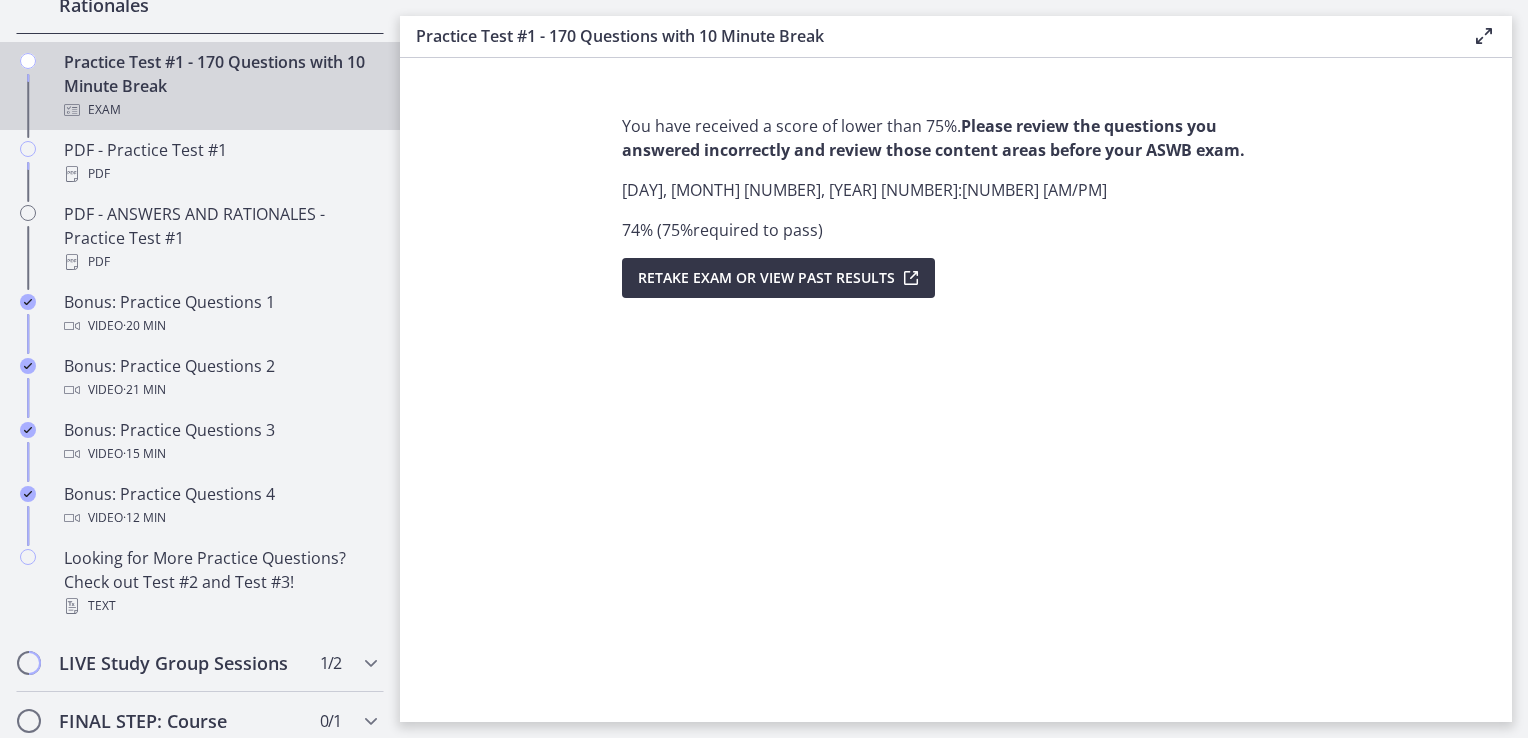 click on "Retake Exam OR View Past Results" at bounding box center (766, 278) 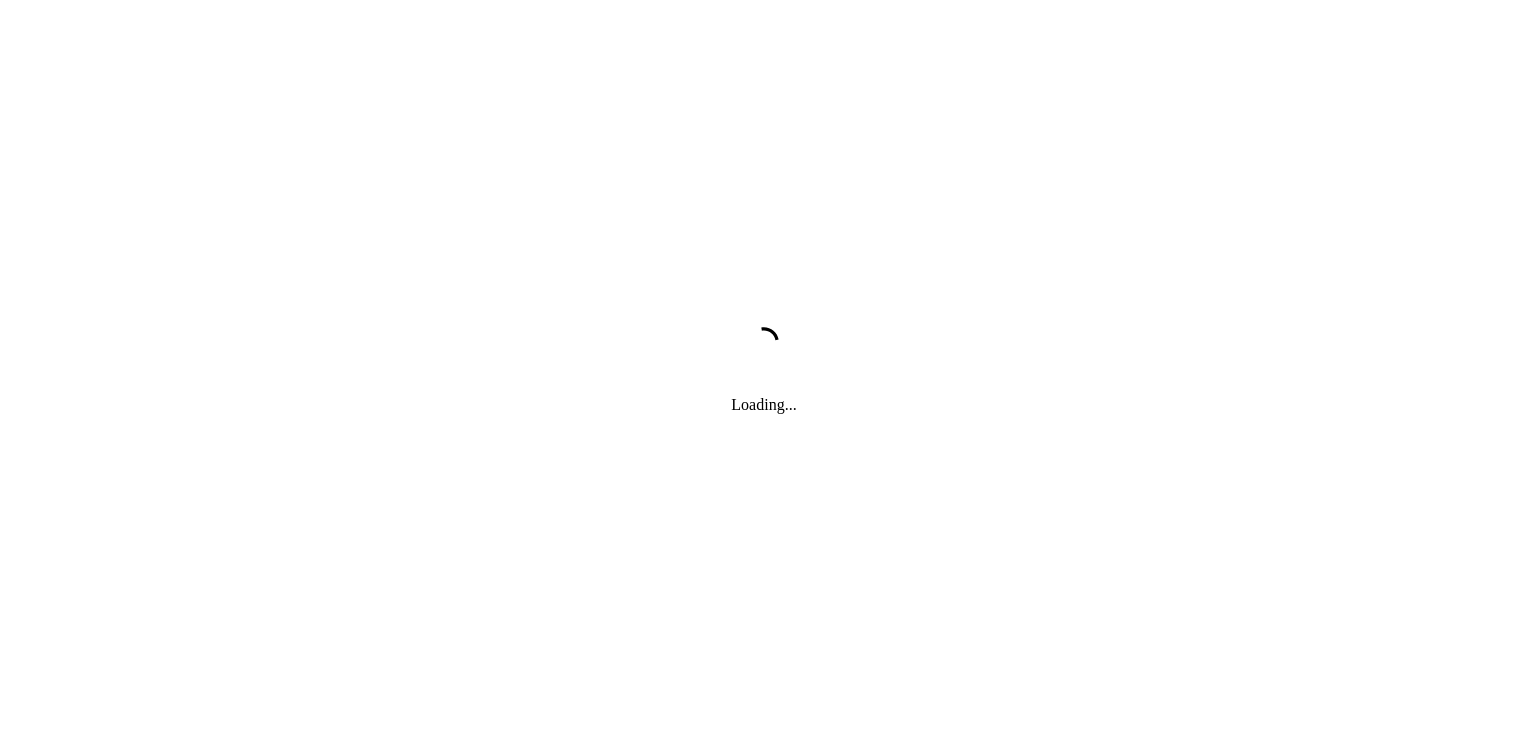 scroll, scrollTop: 0, scrollLeft: 0, axis: both 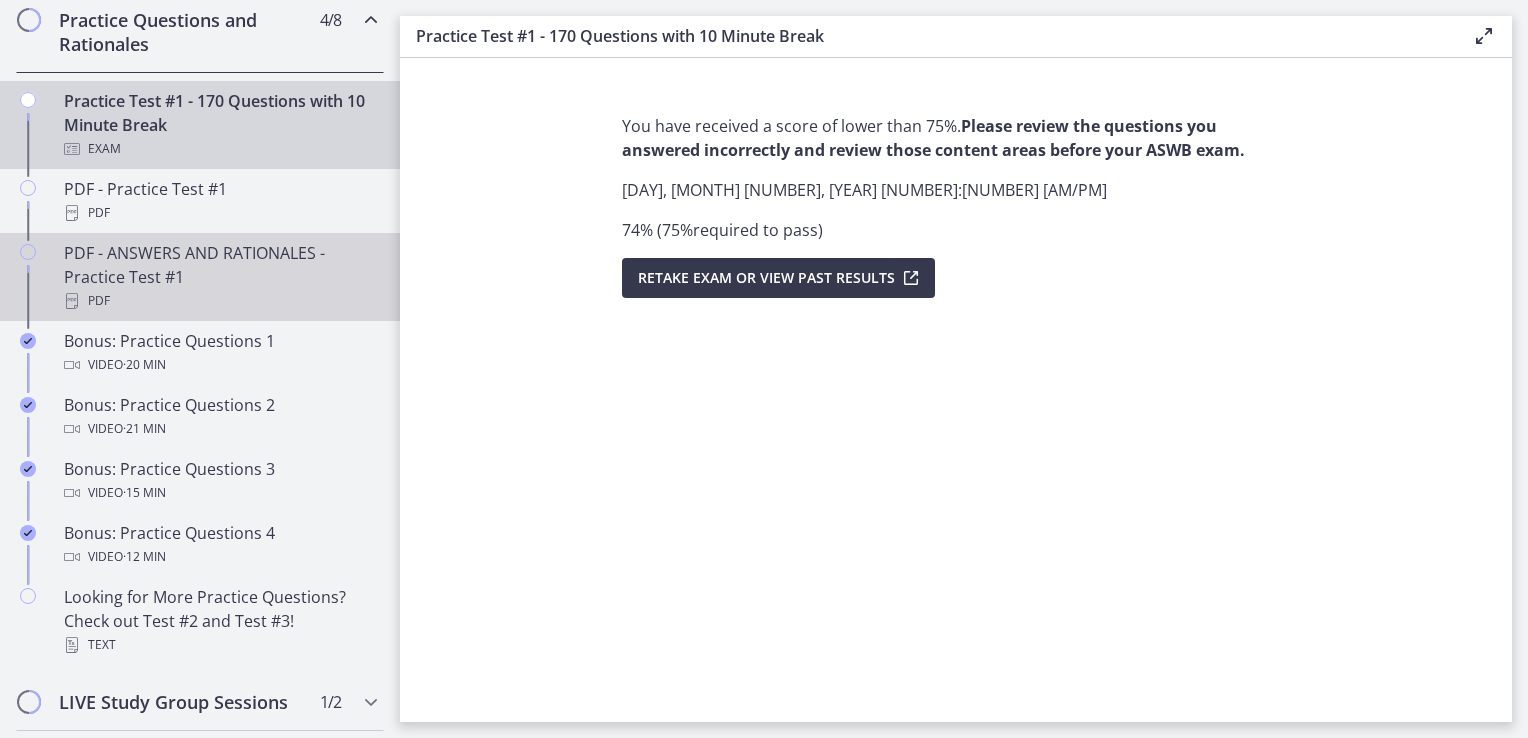 click on "PDF - ANSWERS AND RATIONALES - Practice Test #1
PDF" at bounding box center (220, 277) 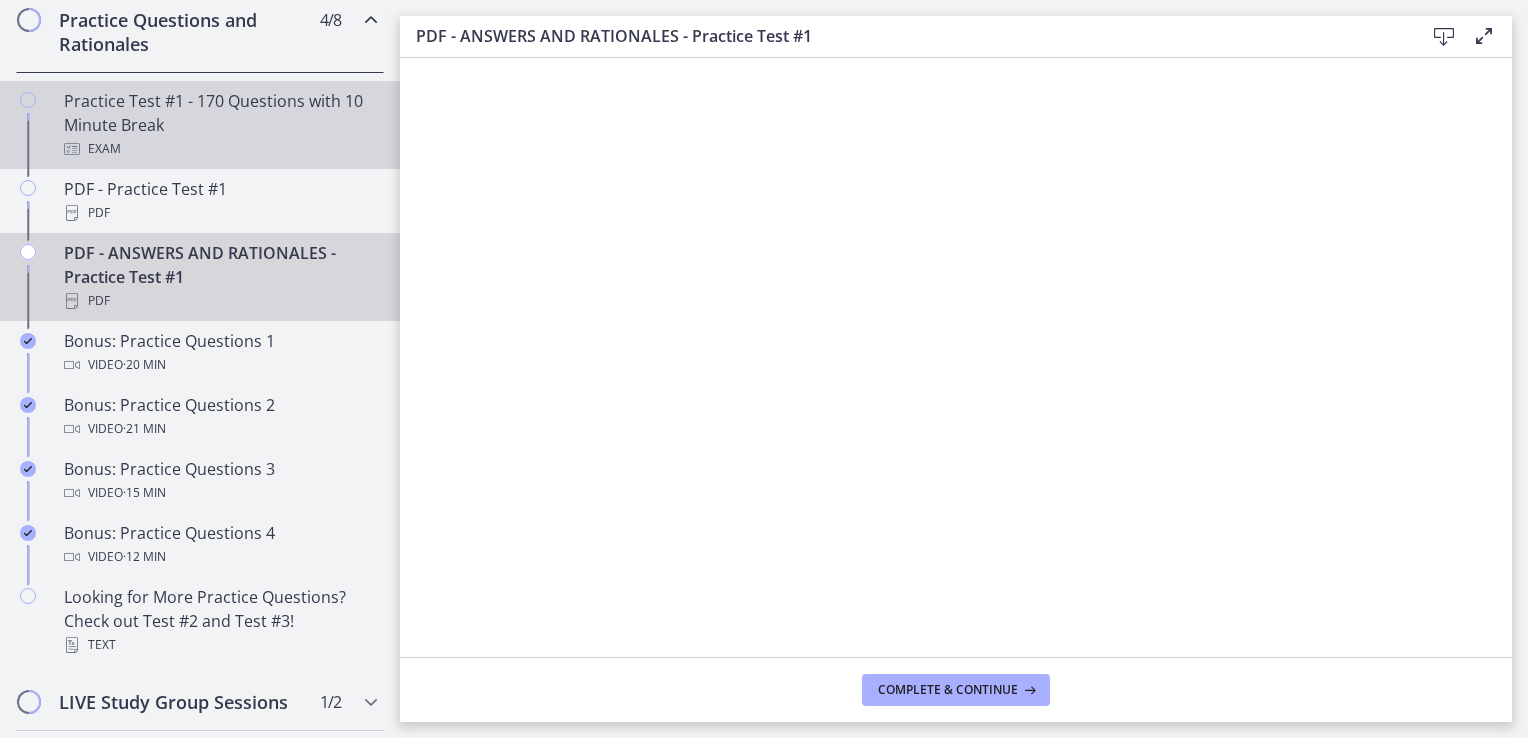 scroll, scrollTop: 0, scrollLeft: 0, axis: both 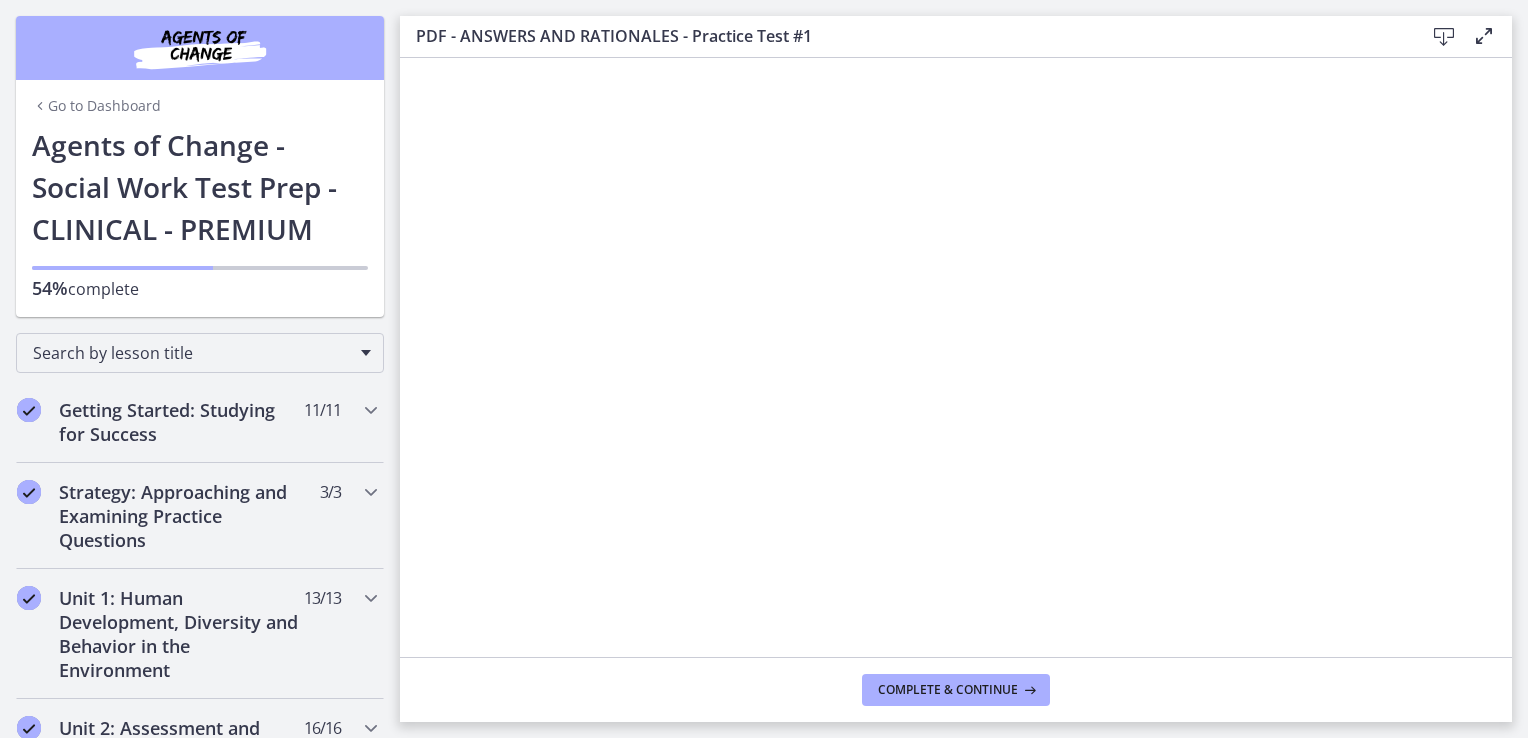 click on "Go to Dashboard" at bounding box center (96, 106) 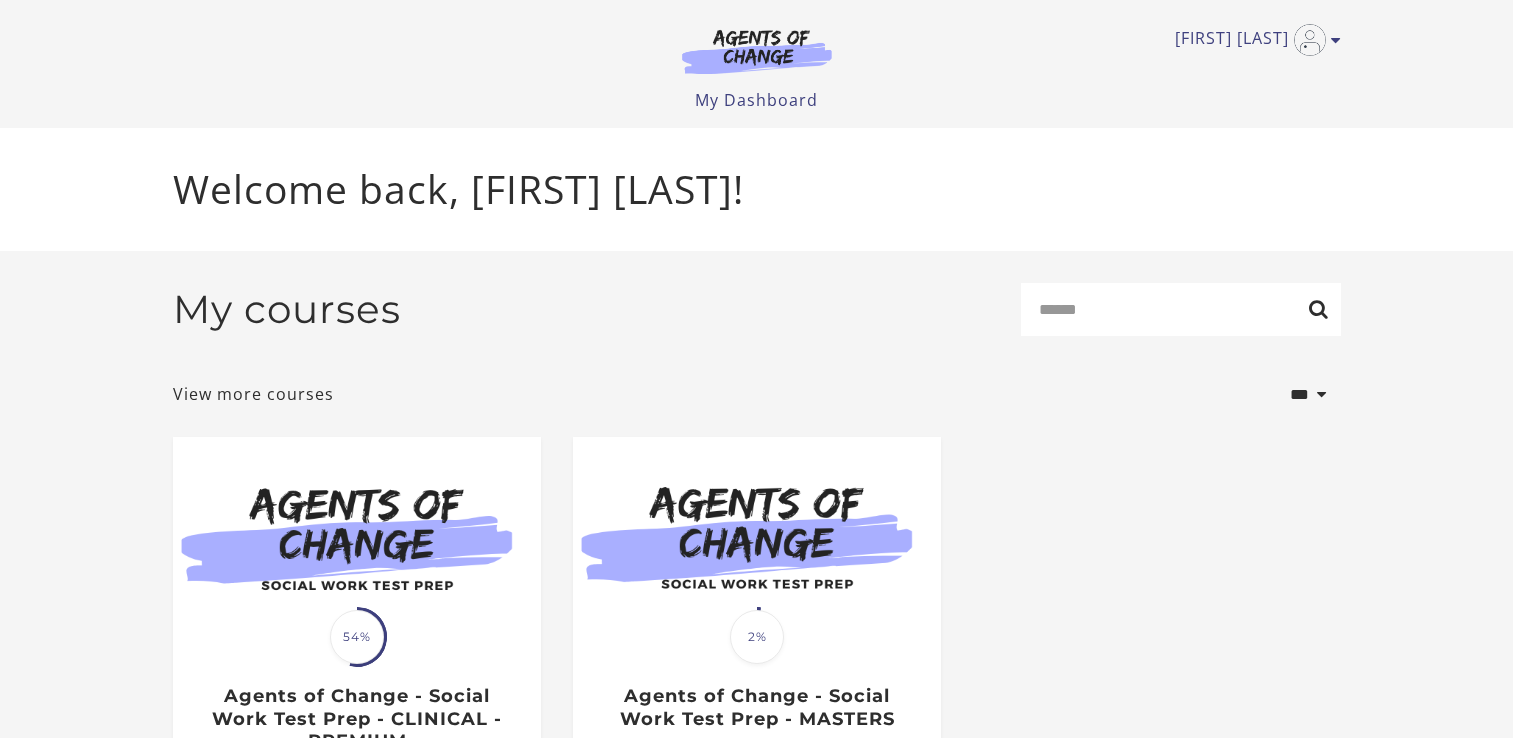 scroll, scrollTop: 0, scrollLeft: 0, axis: both 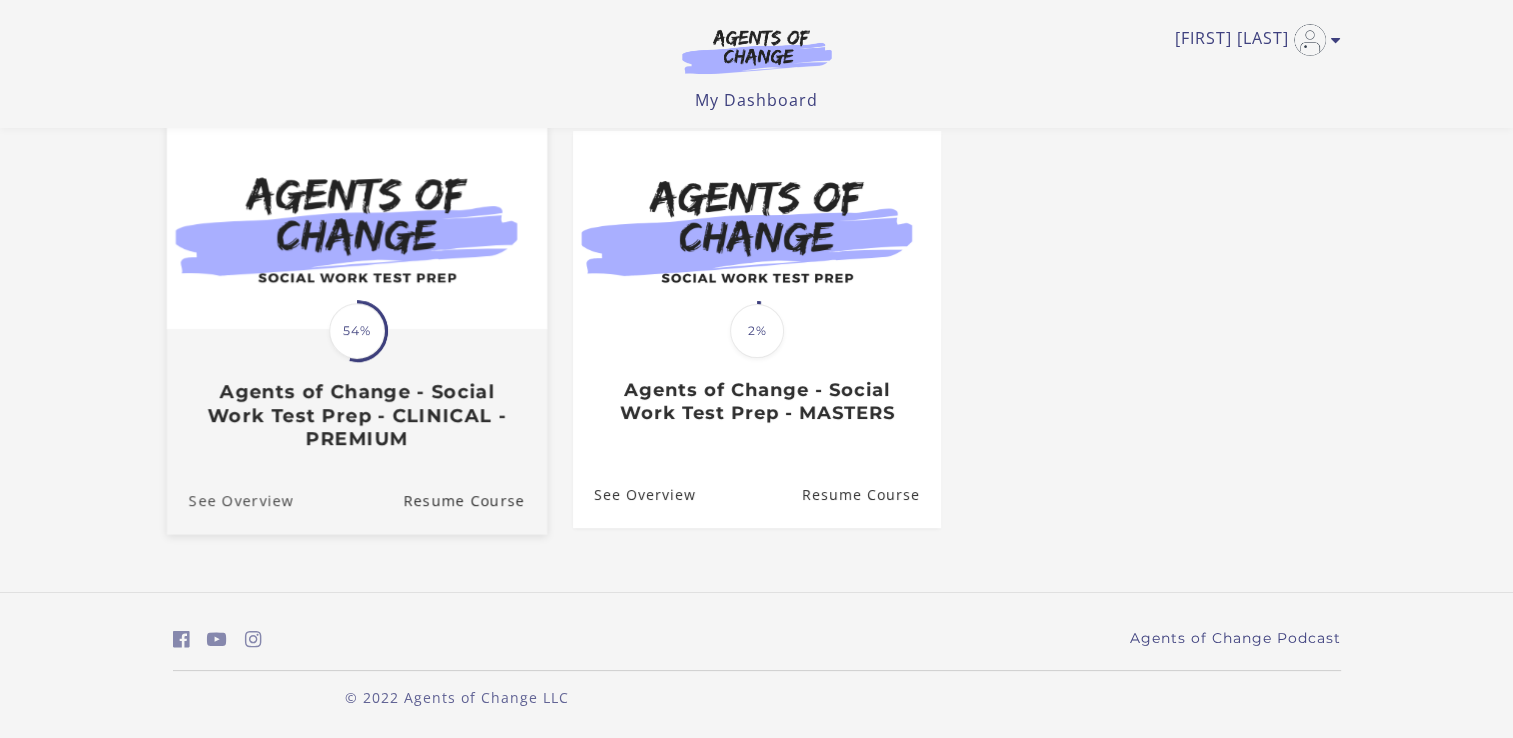 click on "See Overview" at bounding box center (229, 500) 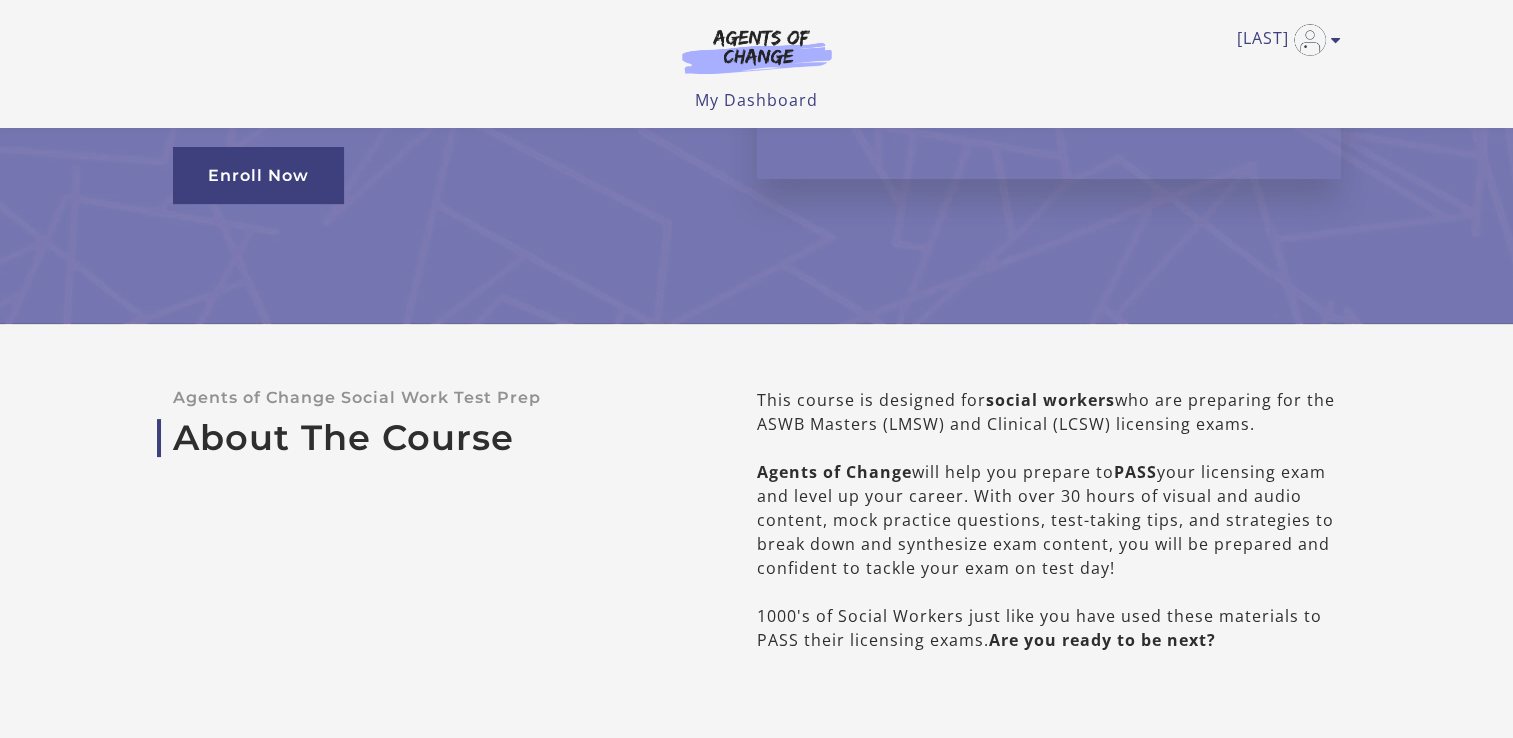 scroll, scrollTop: 346, scrollLeft: 0, axis: vertical 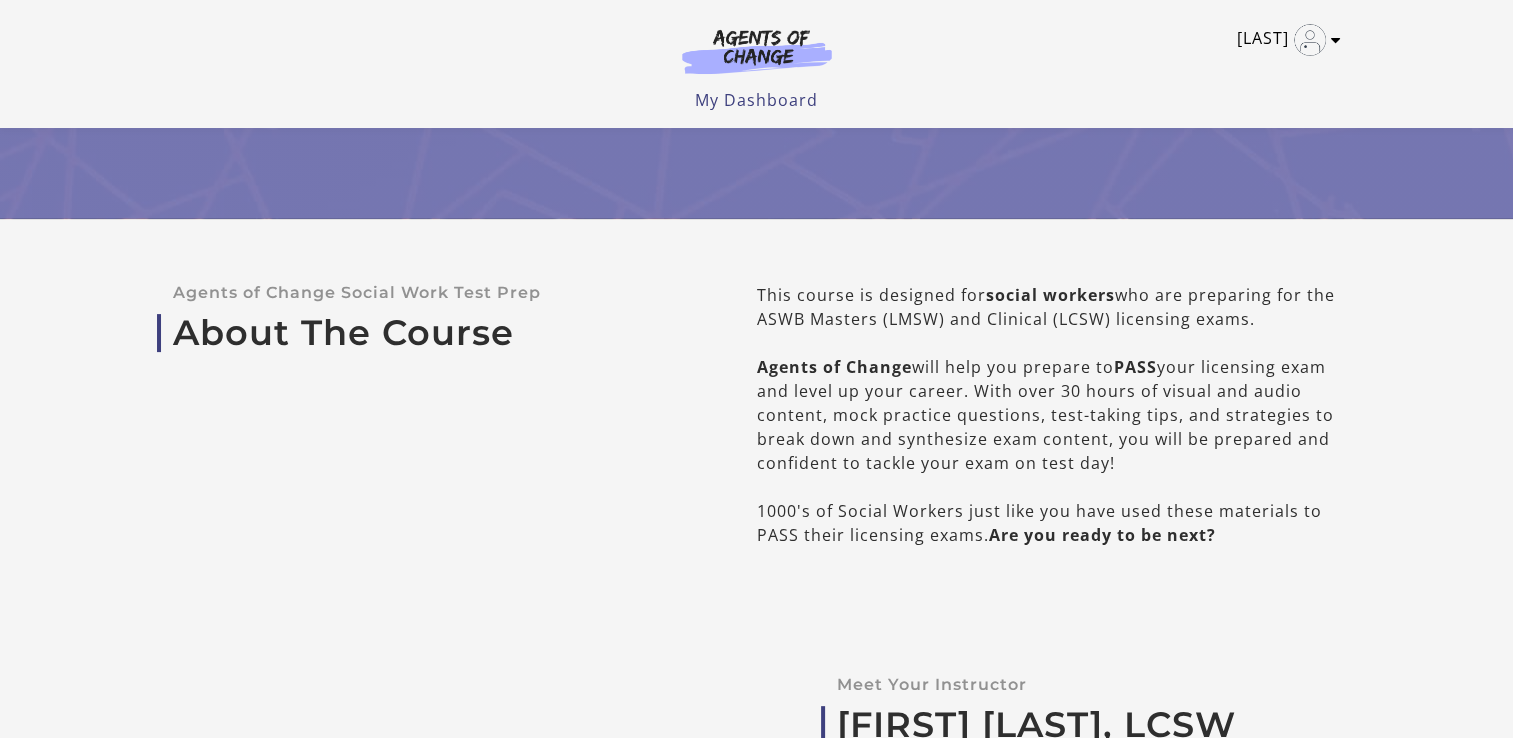 click on "[LAST]" at bounding box center (1284, 40) 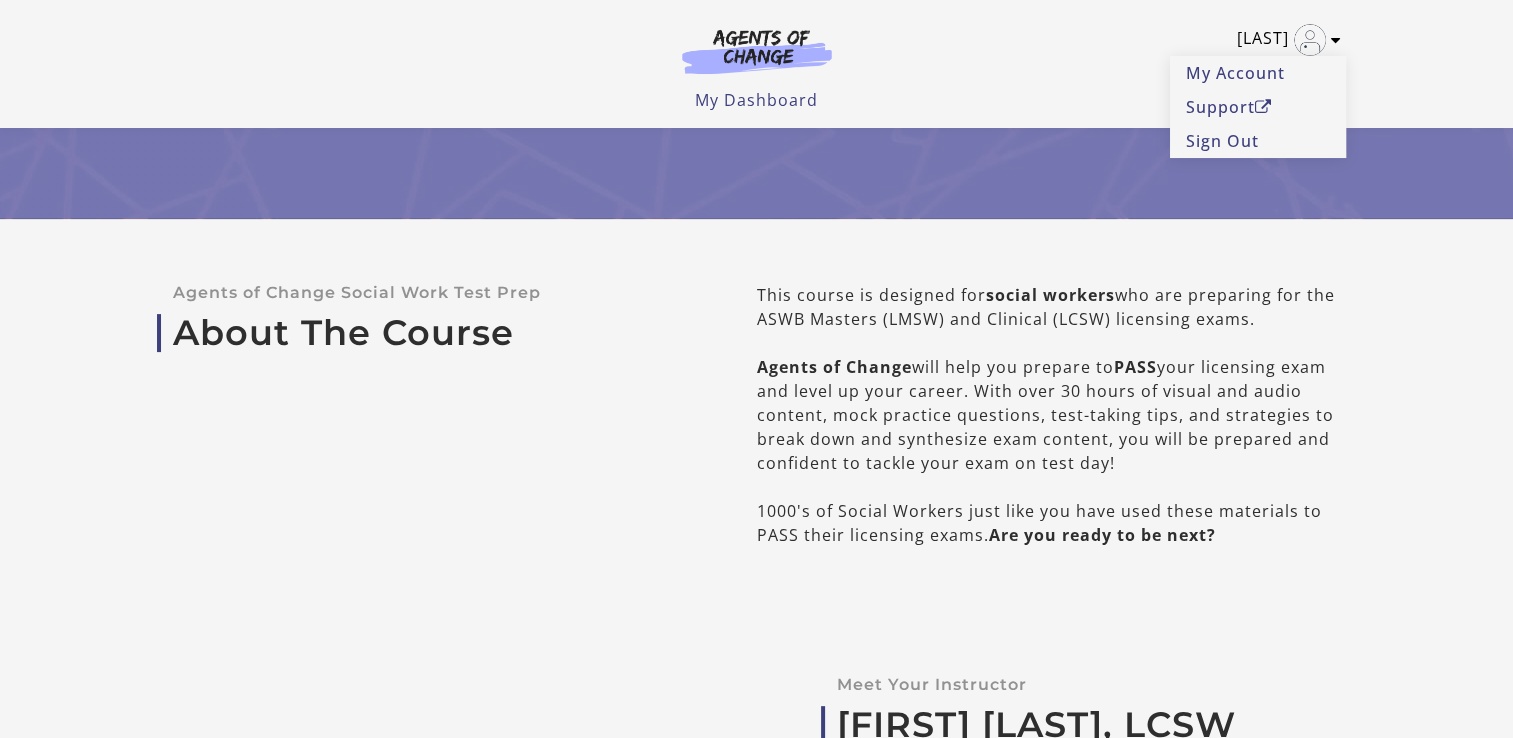 click at bounding box center (1336, 40) 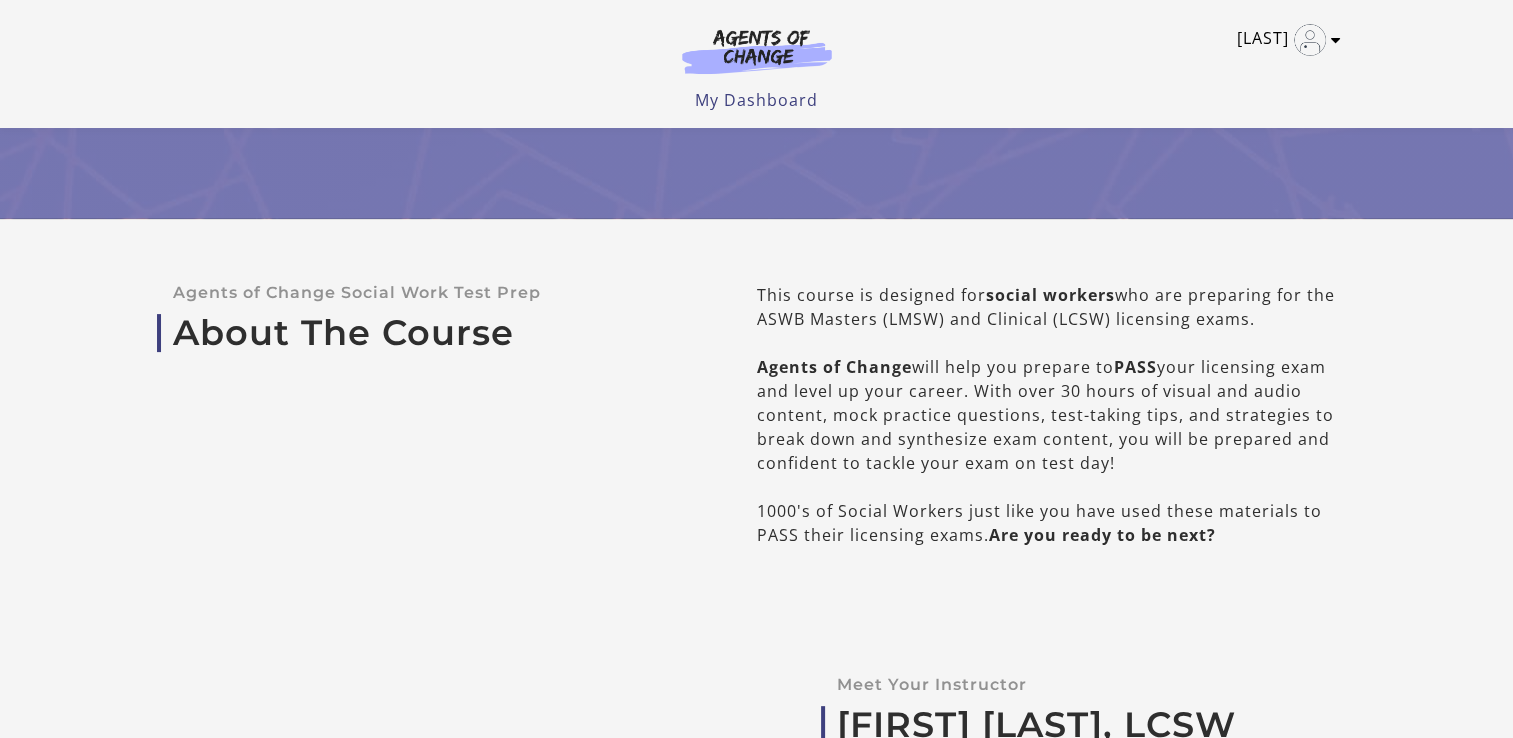 click at bounding box center [1336, 40] 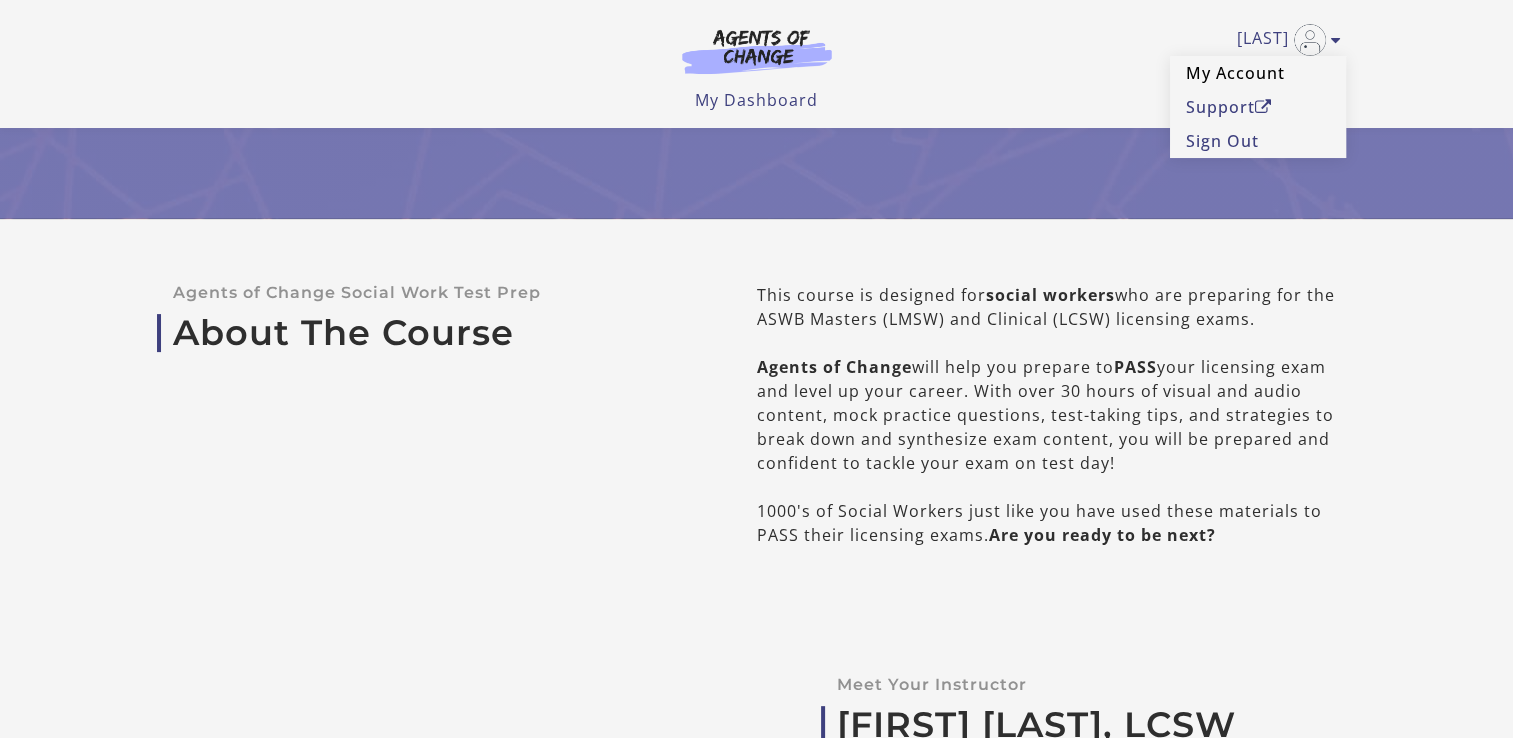 click on "My Account" at bounding box center [1258, 73] 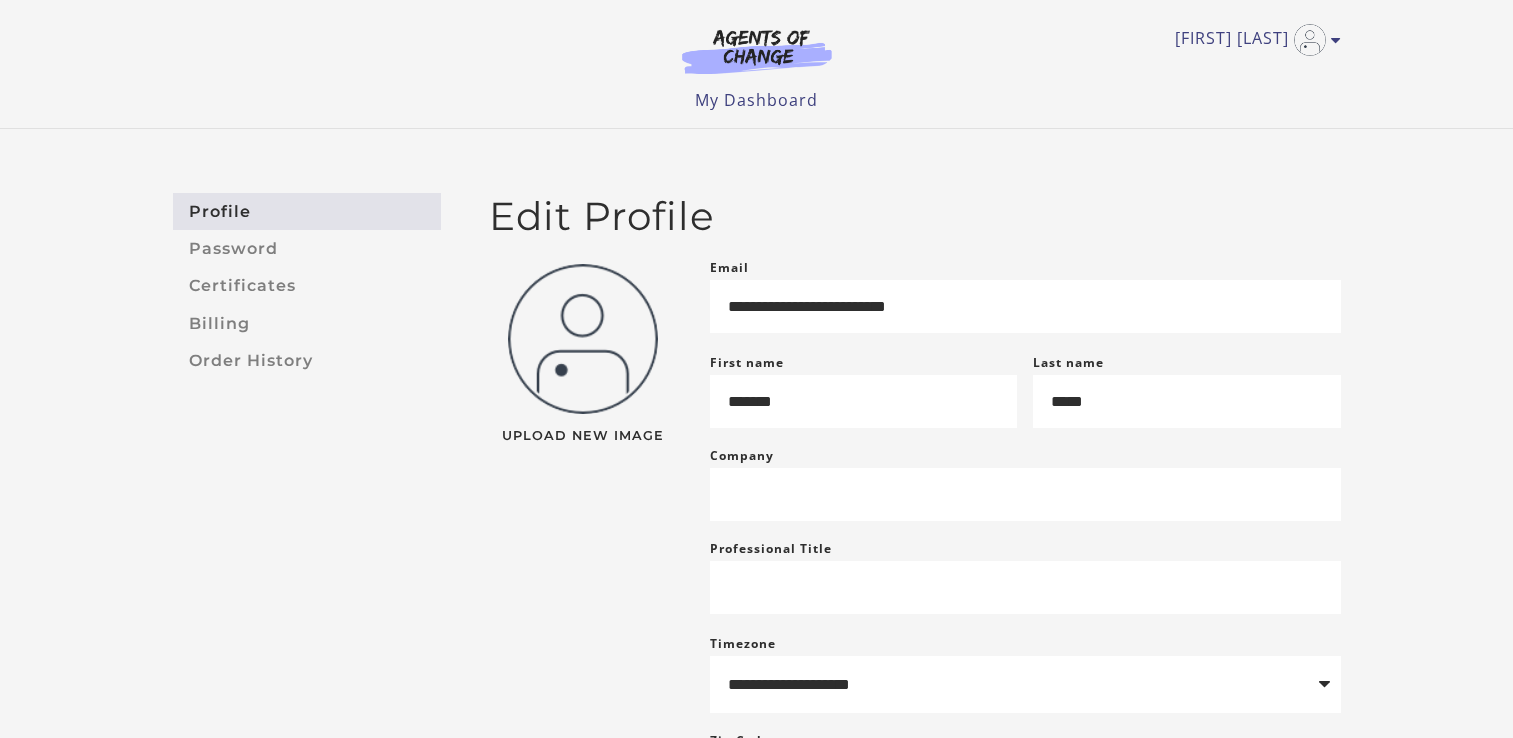 scroll, scrollTop: 0, scrollLeft: 0, axis: both 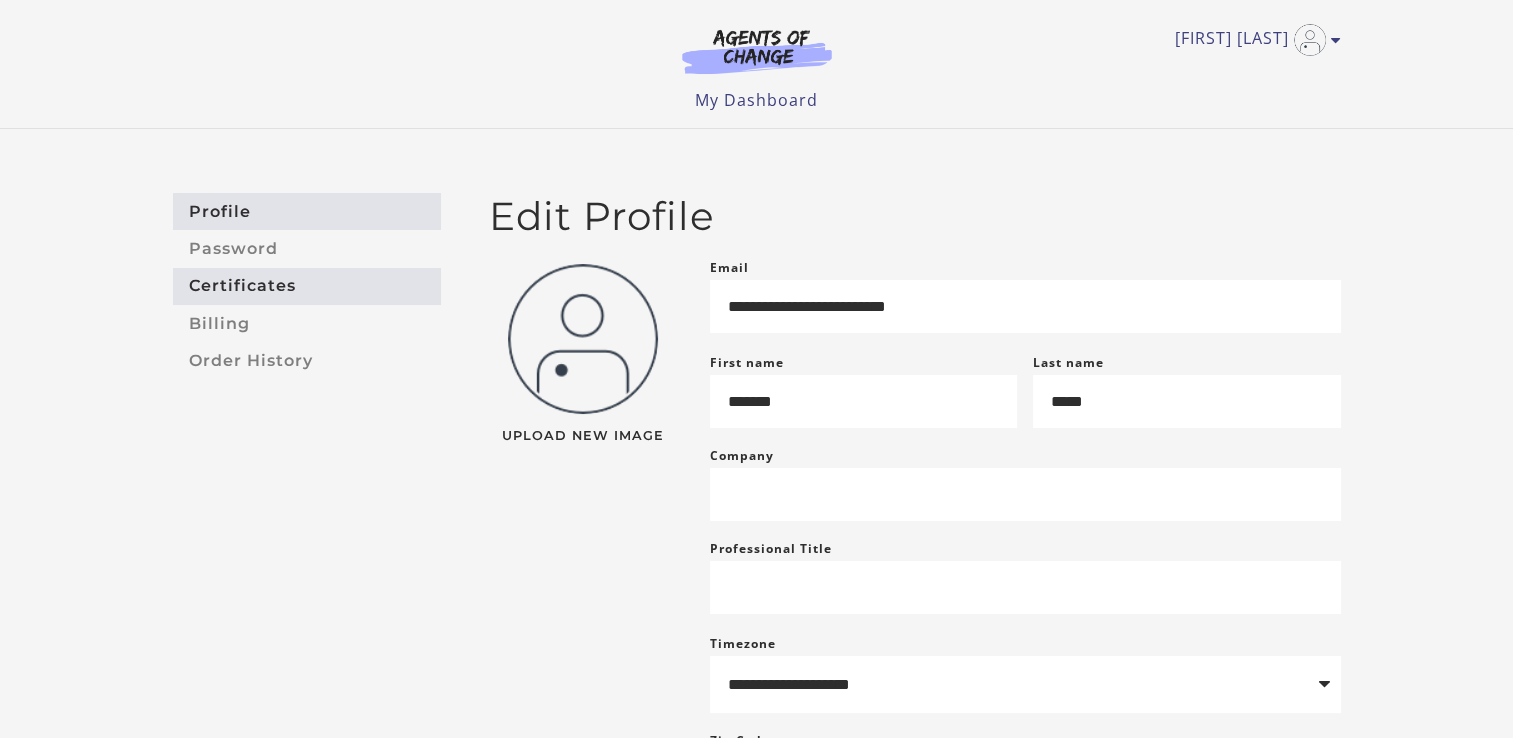 click on "Certificates" at bounding box center (307, 286) 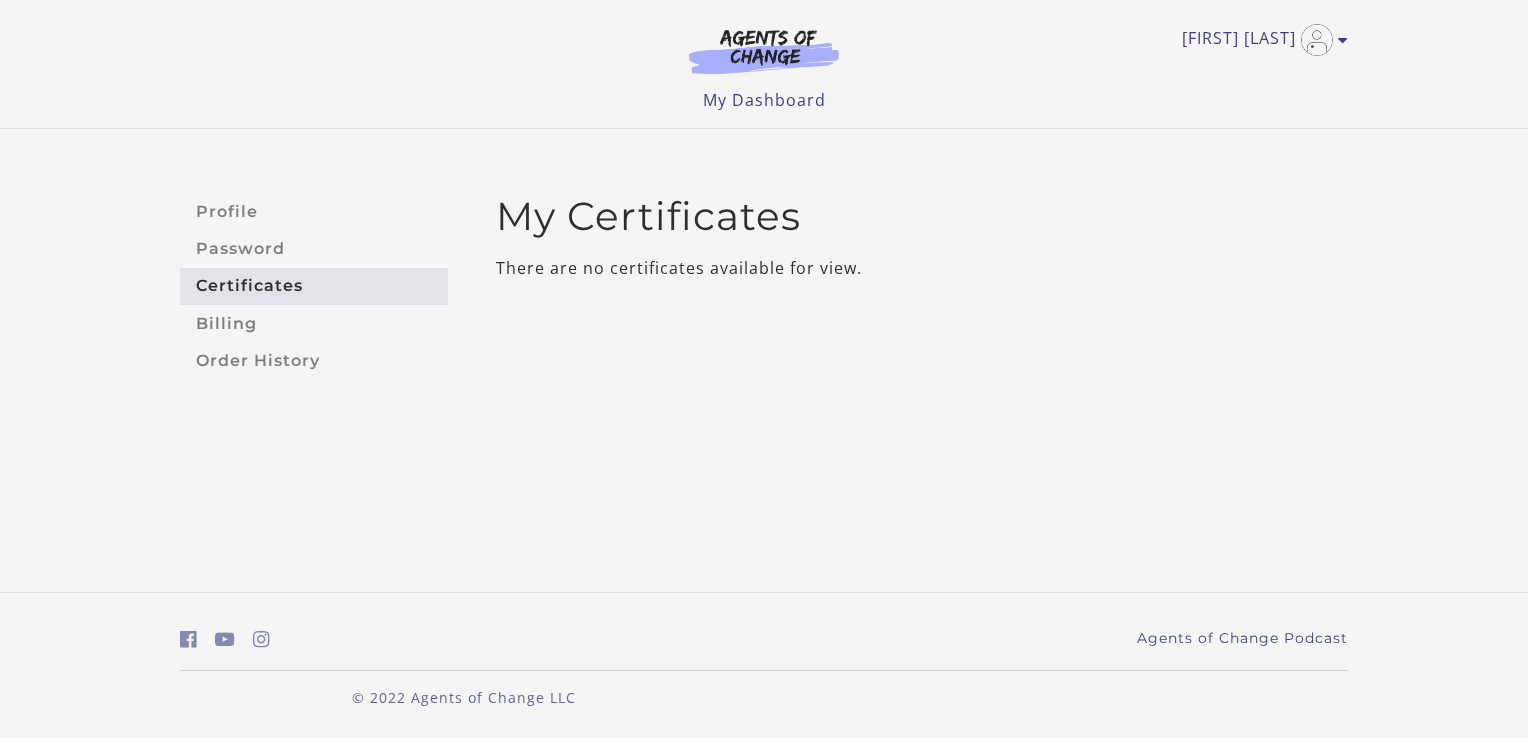 scroll, scrollTop: 0, scrollLeft: 0, axis: both 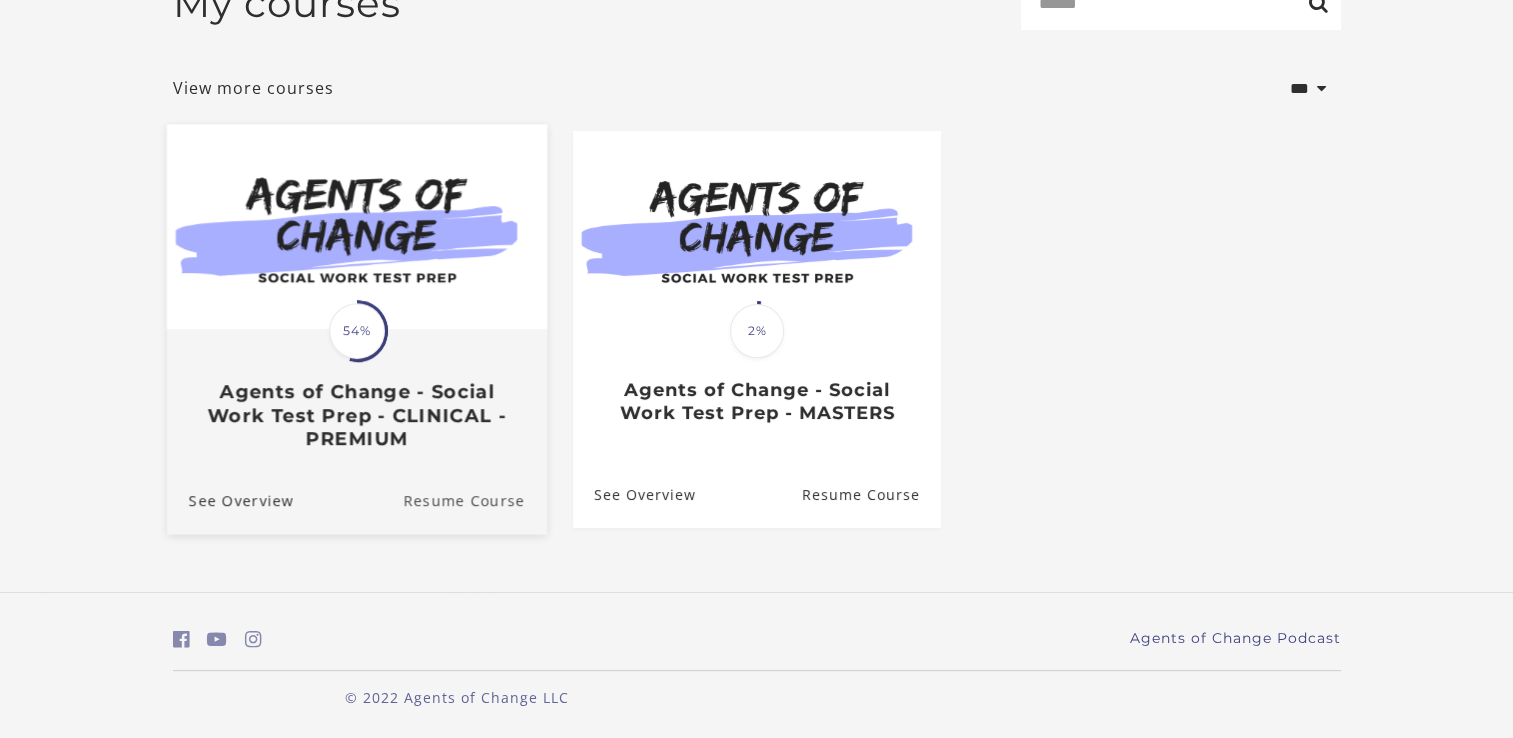 click on "Resume Course" at bounding box center (475, 500) 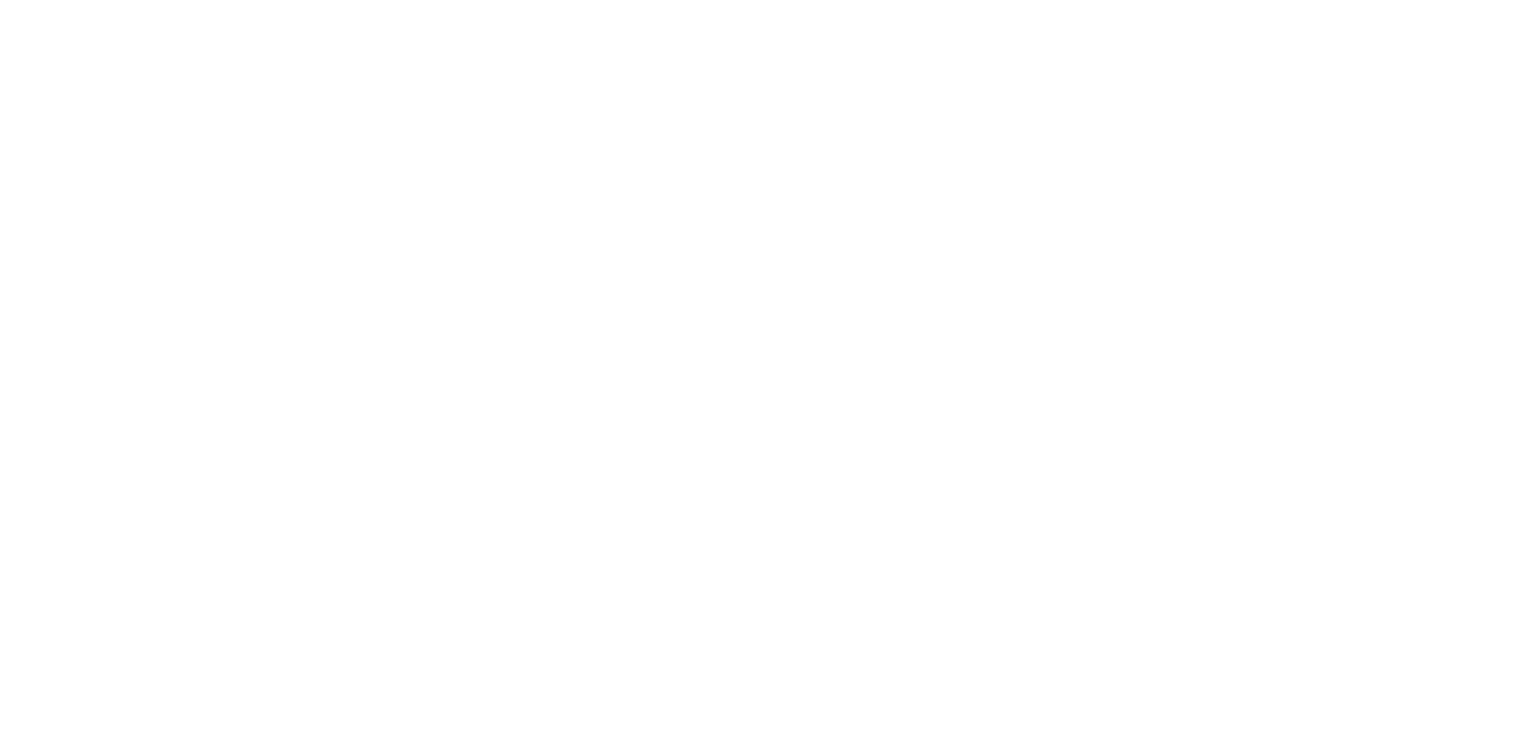 scroll, scrollTop: 0, scrollLeft: 0, axis: both 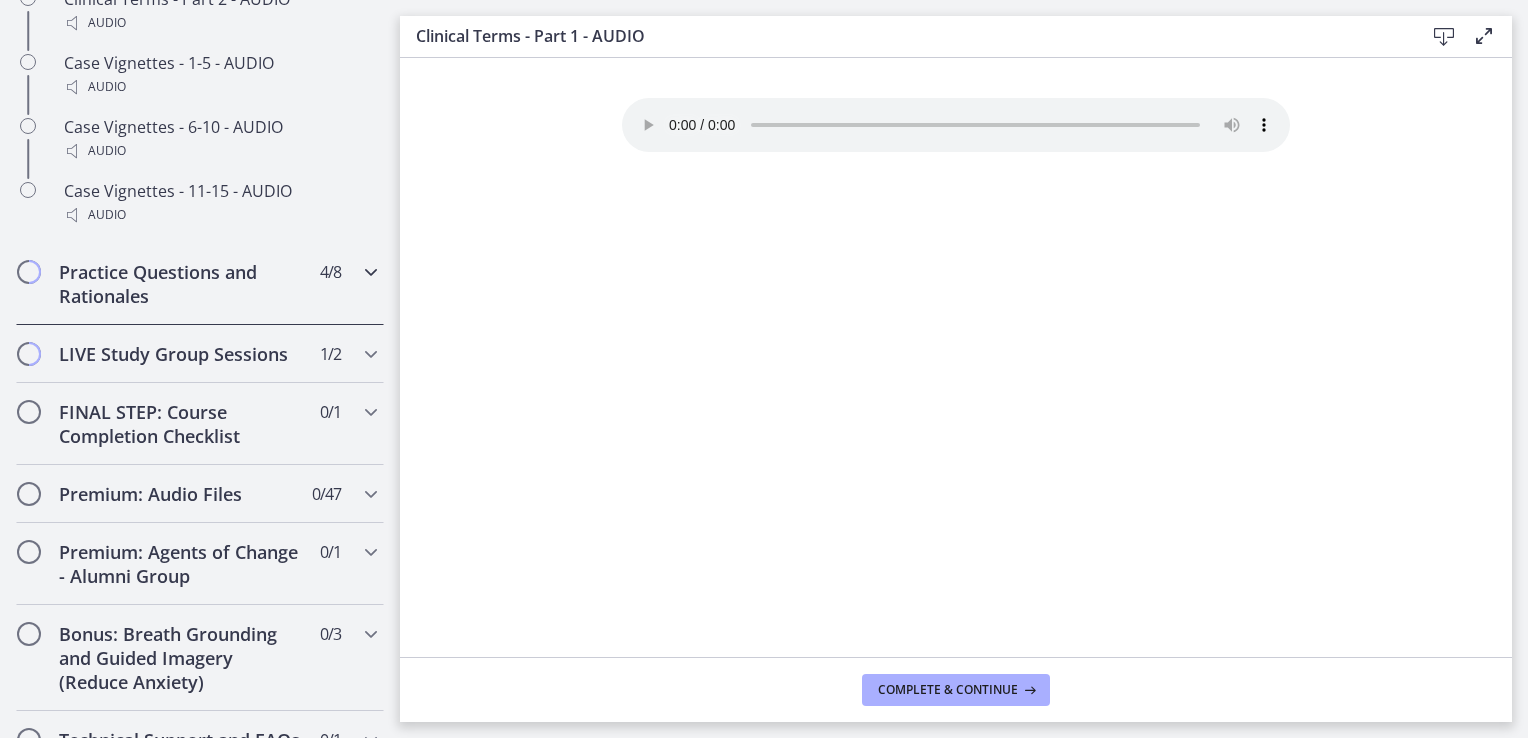 click on "Practice Questions and Rationales" at bounding box center [181, 284] 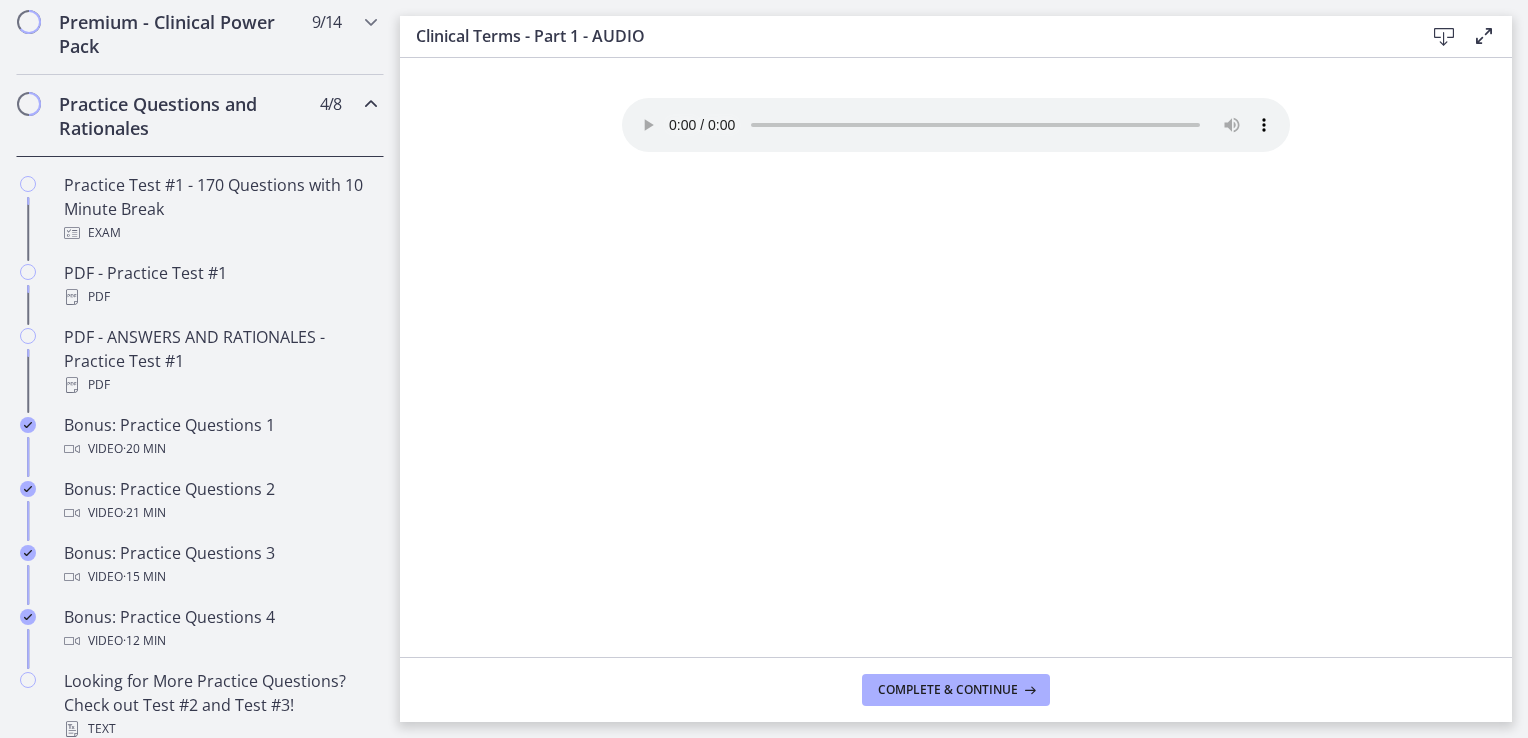 scroll, scrollTop: 975, scrollLeft: 0, axis: vertical 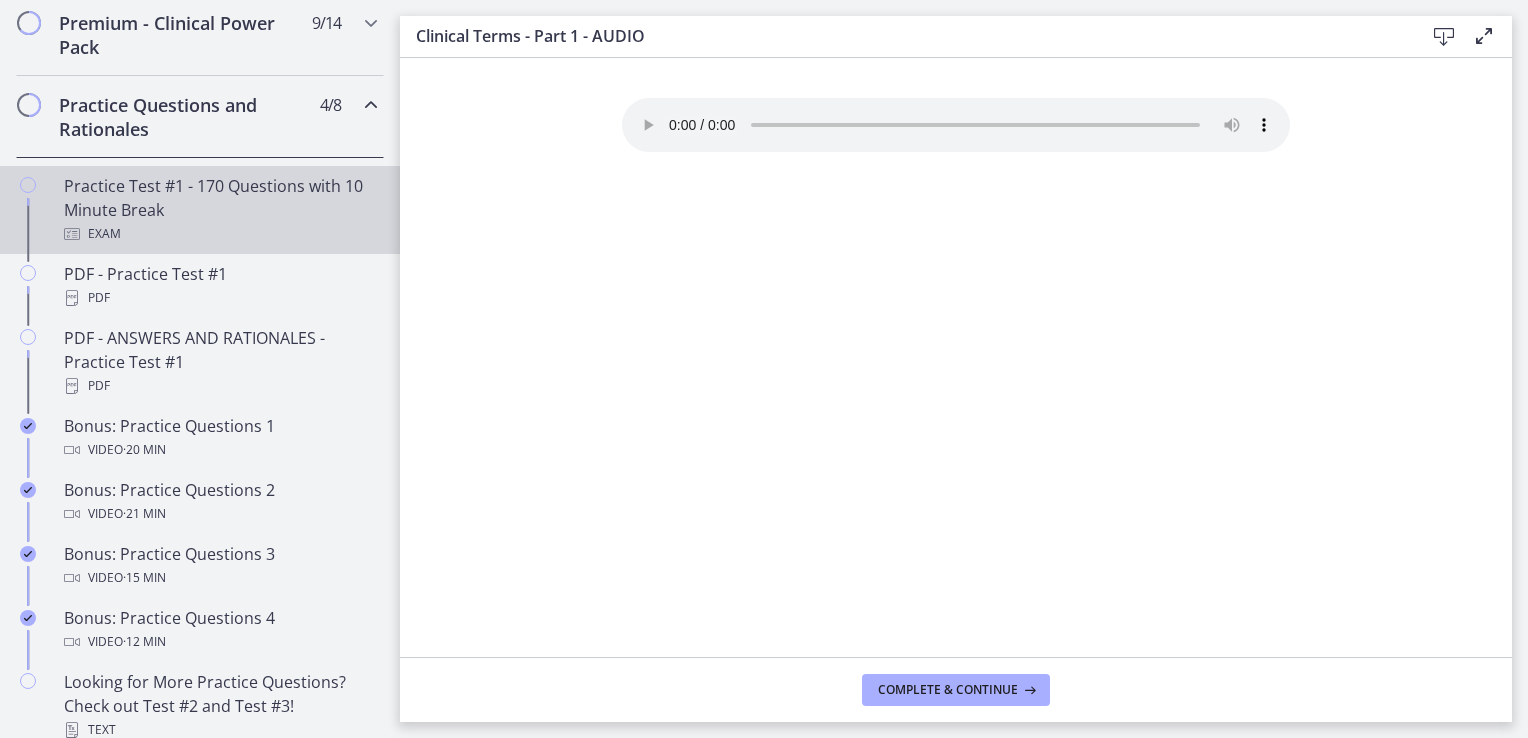 click on "Exam" at bounding box center (220, 234) 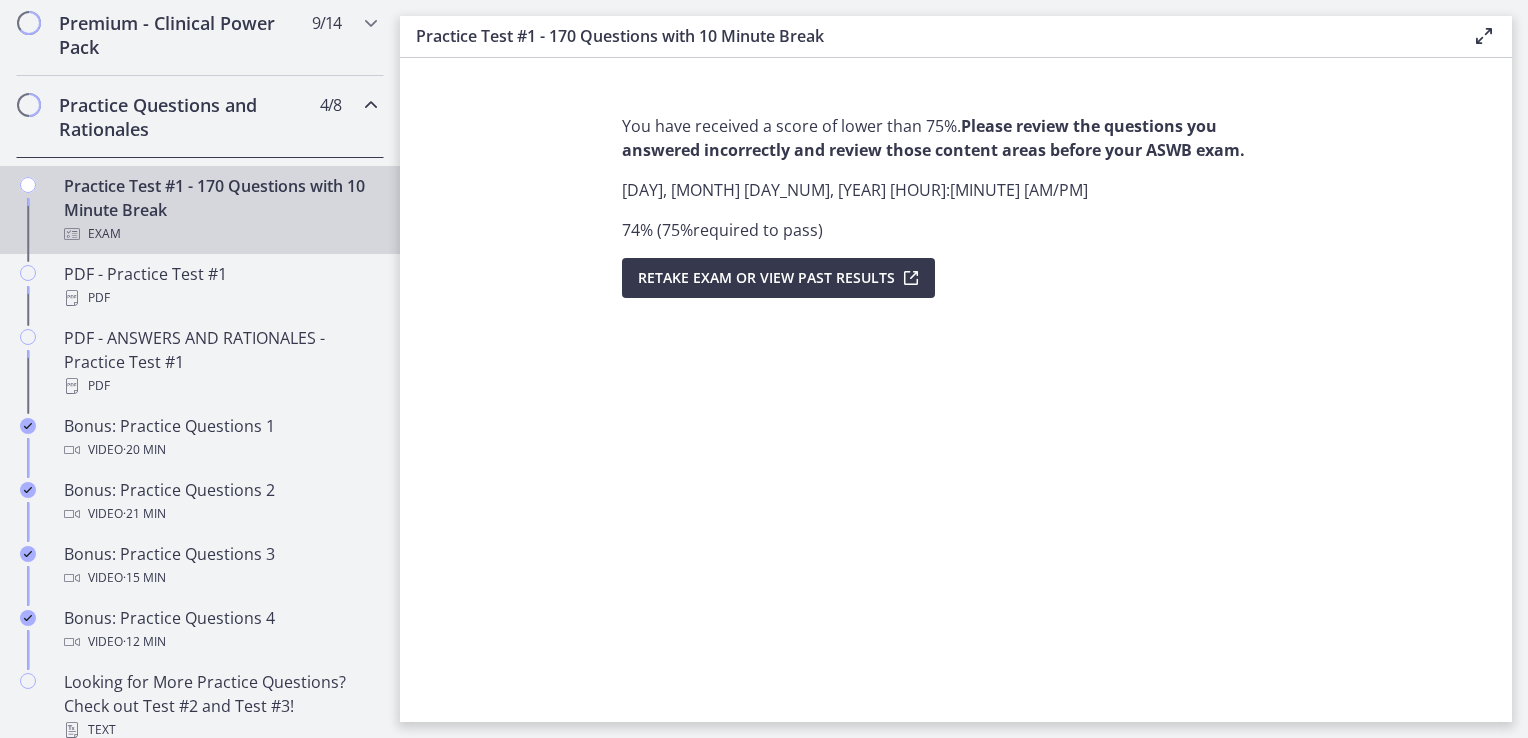 drag, startPoint x: 890, startPoint y: 279, endPoint x: 807, endPoint y: 344, distance: 105.42296 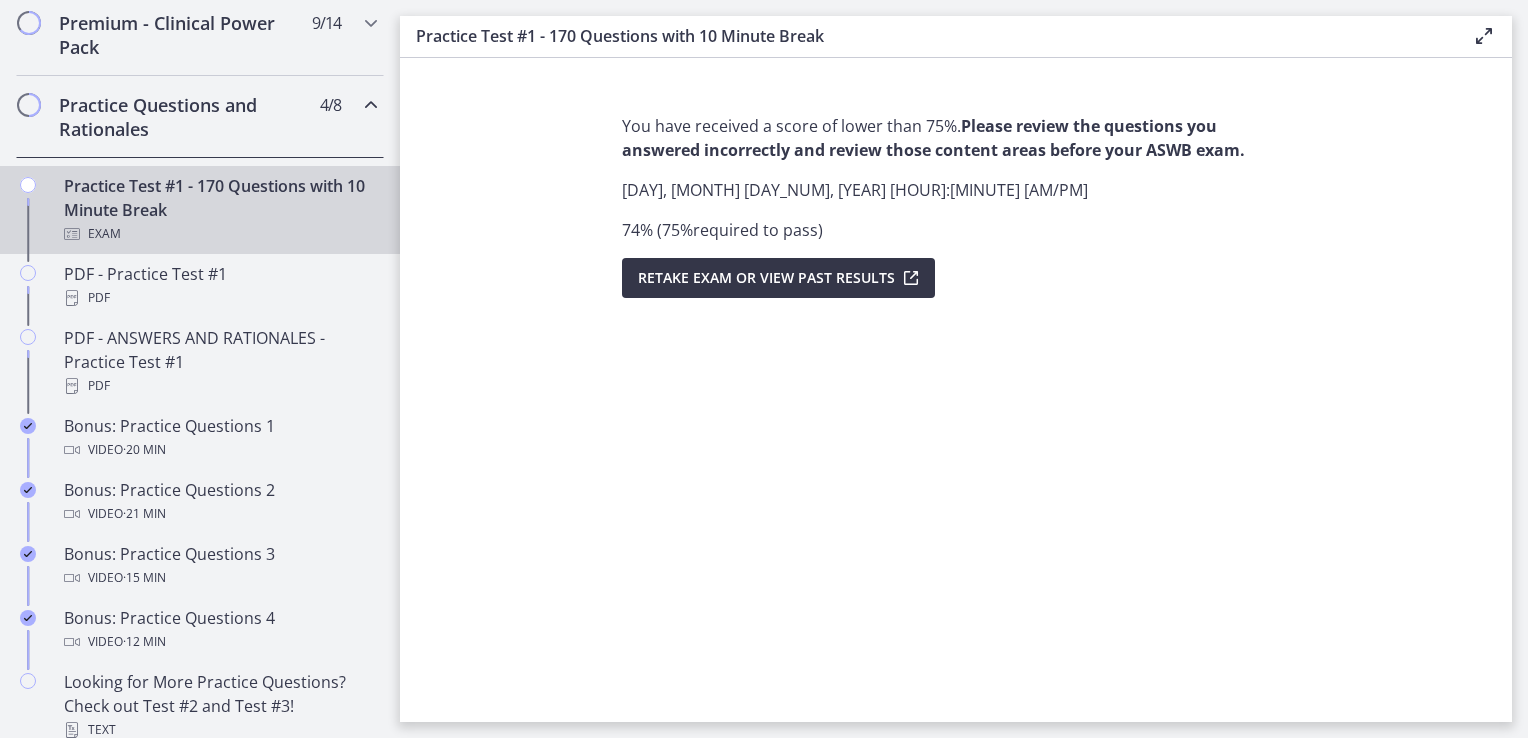 drag, startPoint x: 755, startPoint y: 290, endPoint x: 702, endPoint y: 302, distance: 54.34151 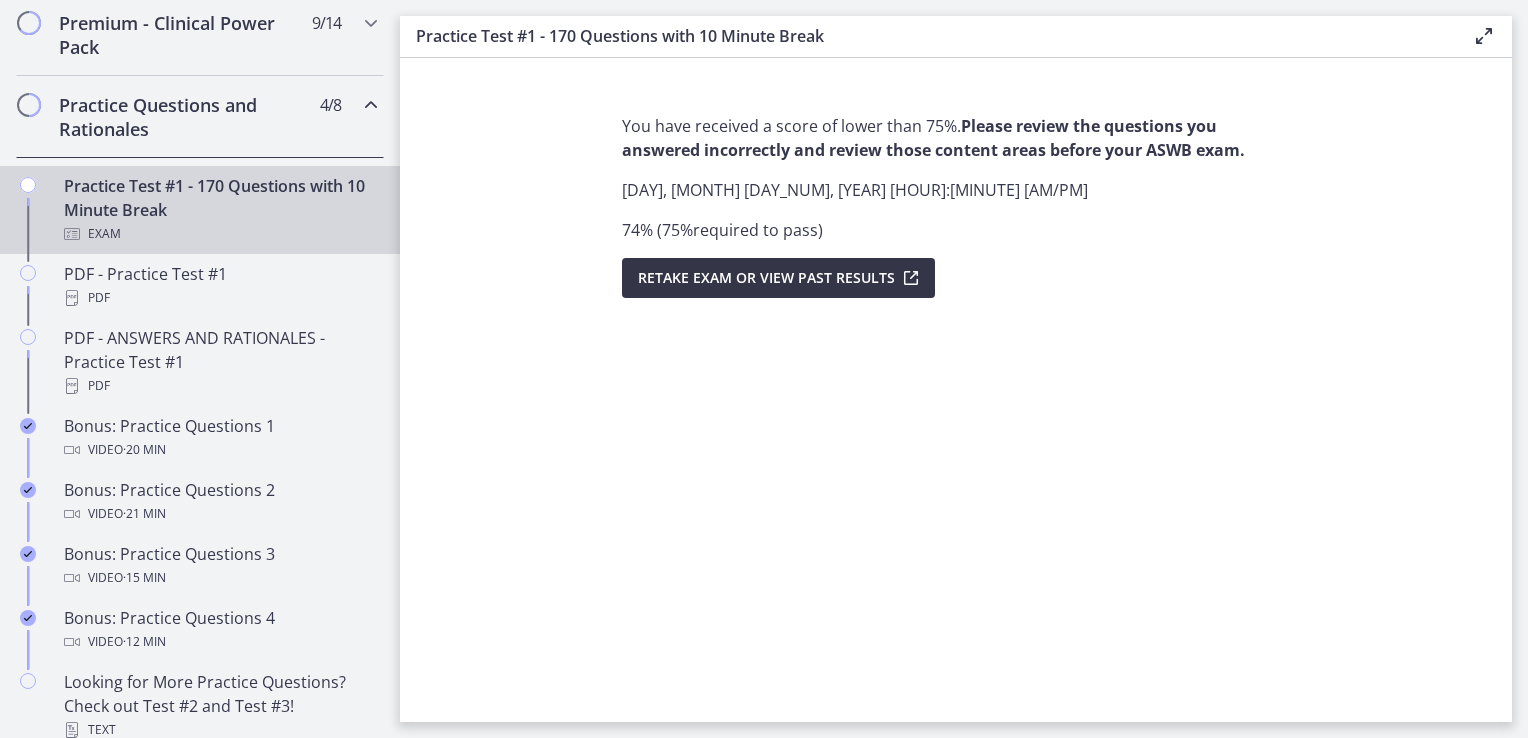 drag, startPoint x: 702, startPoint y: 278, endPoint x: 909, endPoint y: 278, distance: 207 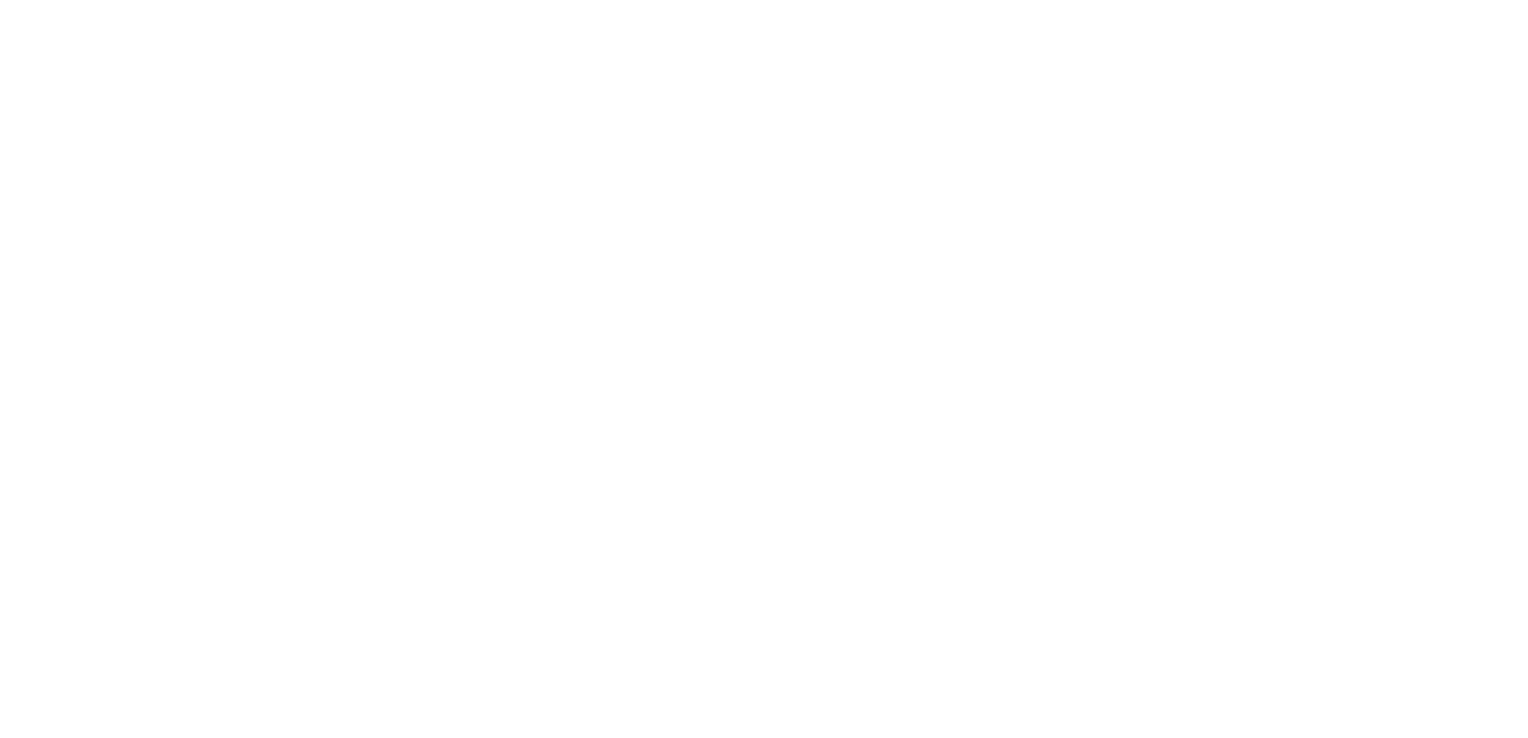 scroll, scrollTop: 0, scrollLeft: 0, axis: both 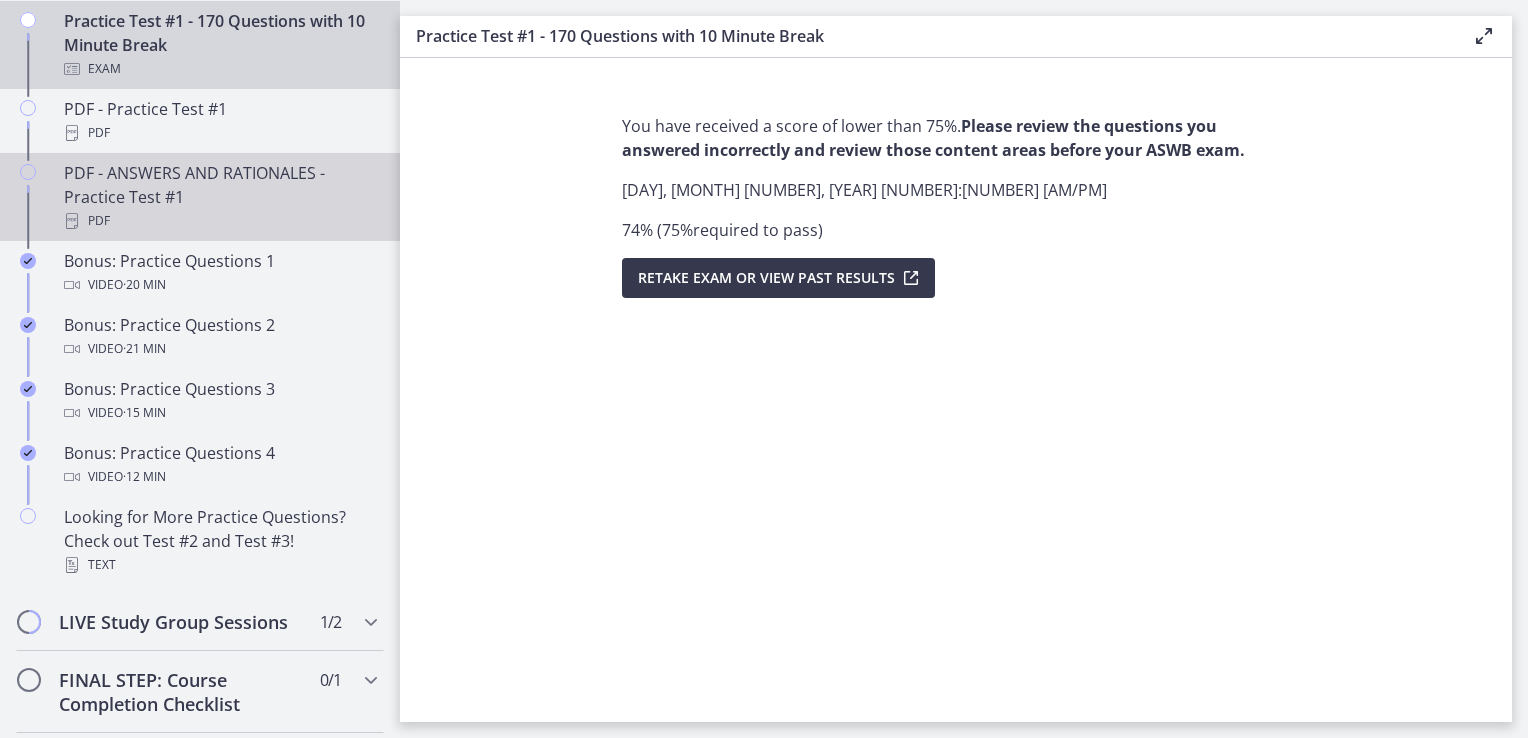 click on "PDF" at bounding box center (220, 221) 